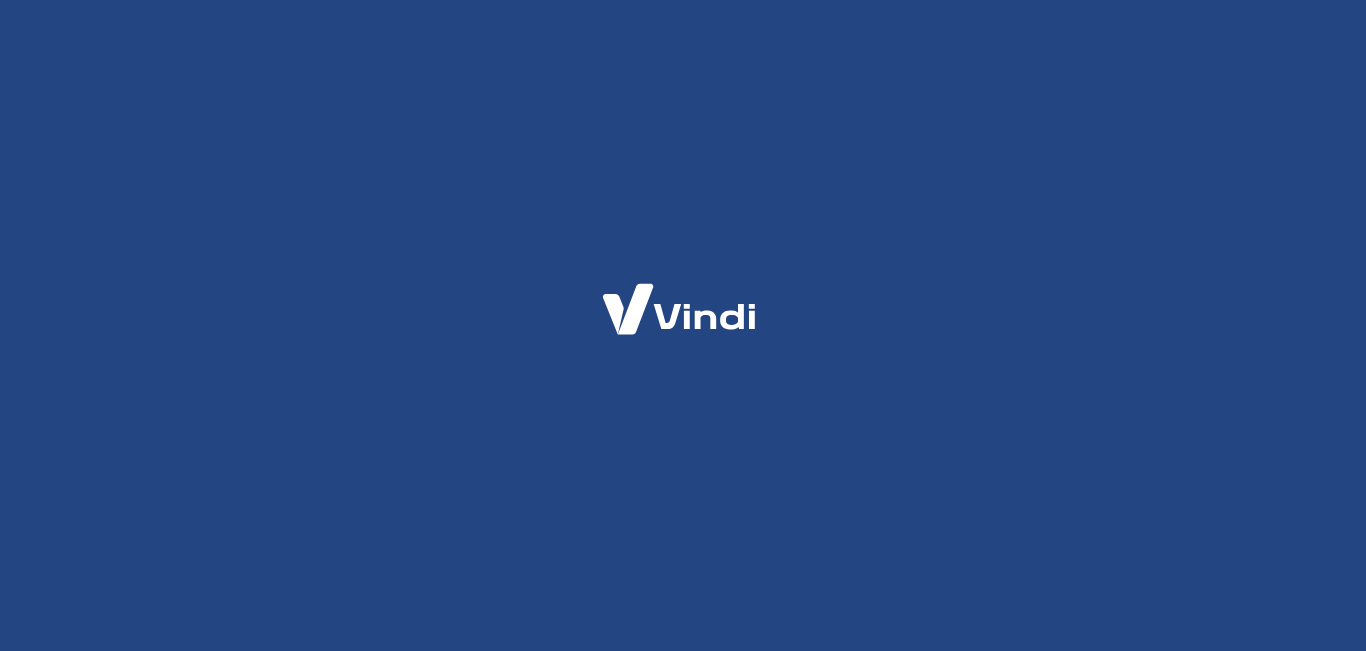 scroll, scrollTop: 0, scrollLeft: 0, axis: both 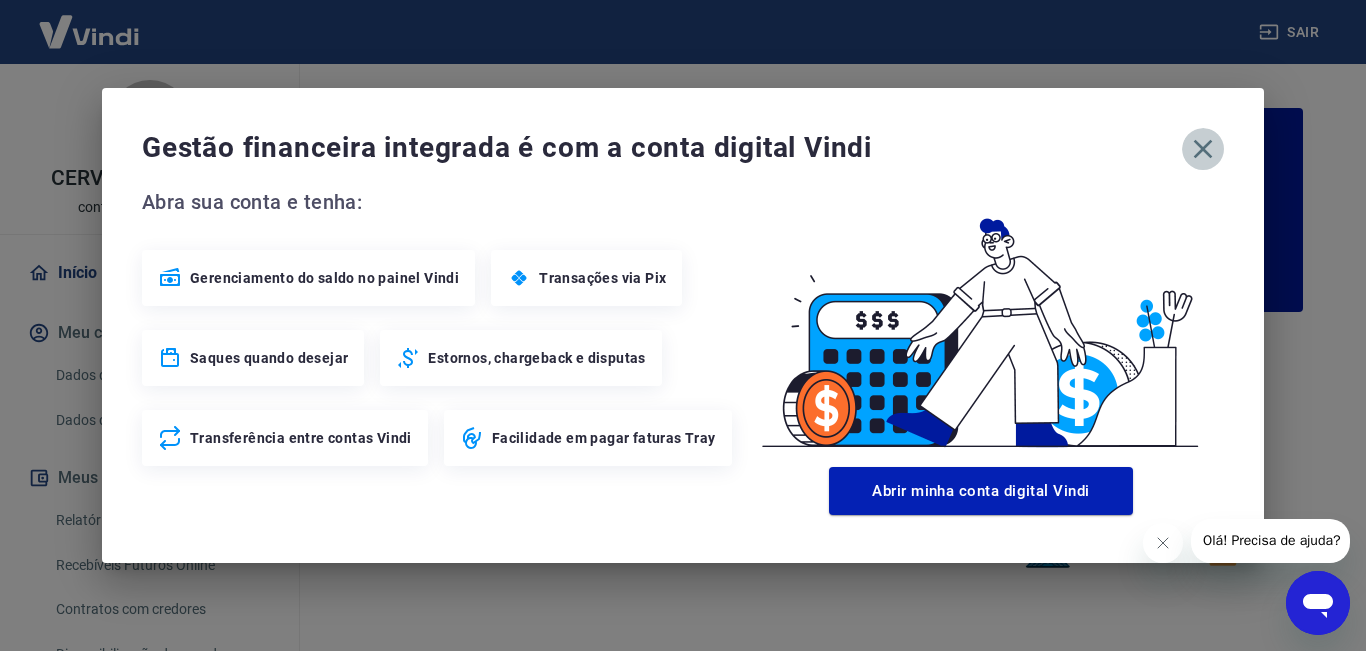 click 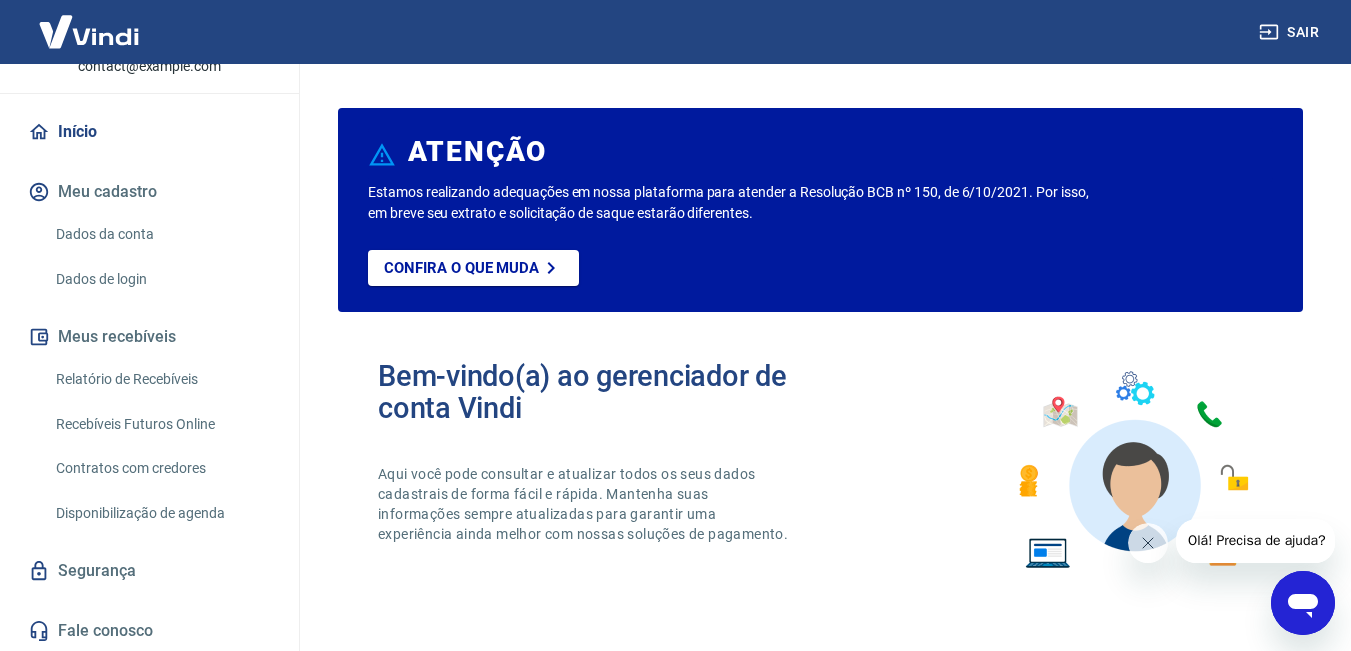 scroll, scrollTop: 143, scrollLeft: 0, axis: vertical 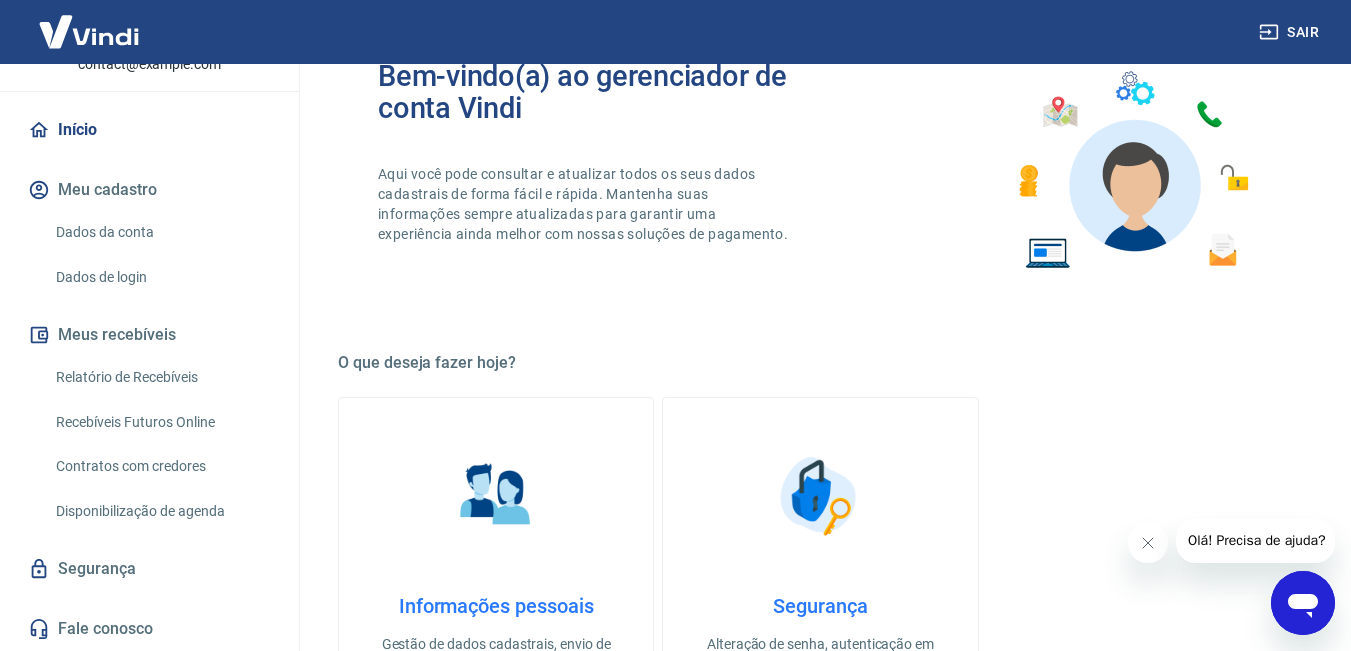 click on "Dados da conta" at bounding box center [161, 232] 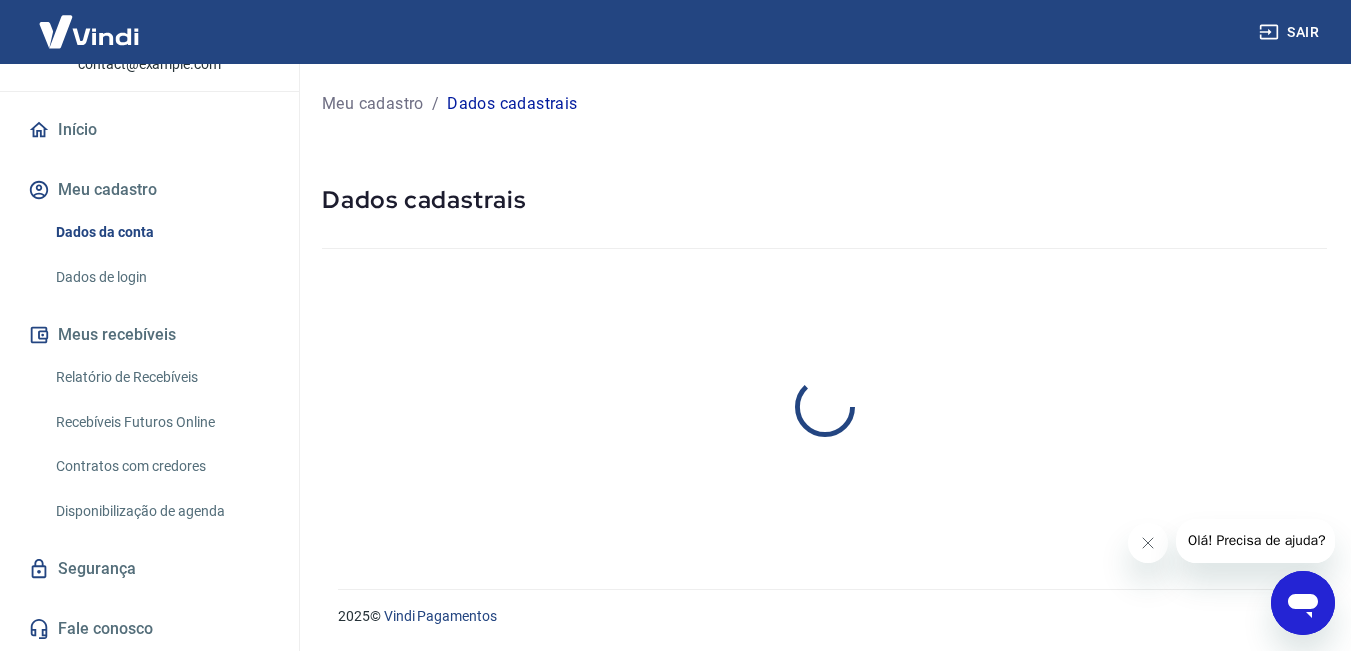 scroll, scrollTop: 0, scrollLeft: 0, axis: both 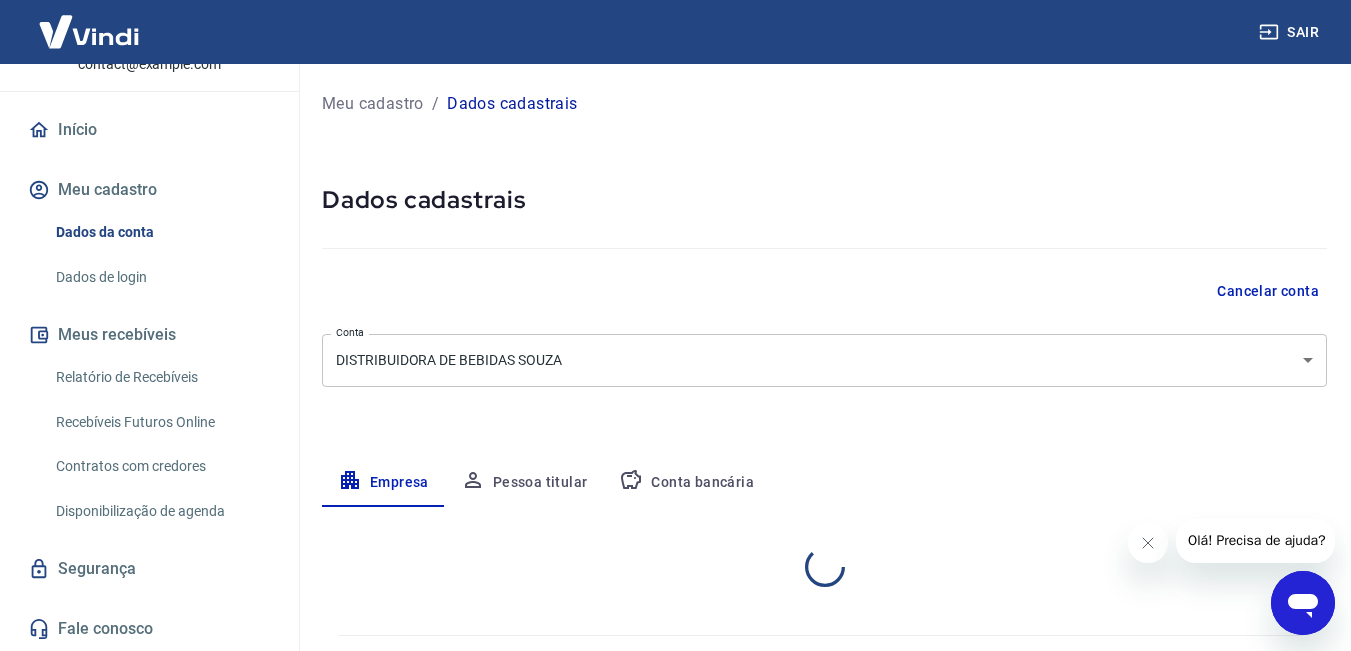 select on "MG" 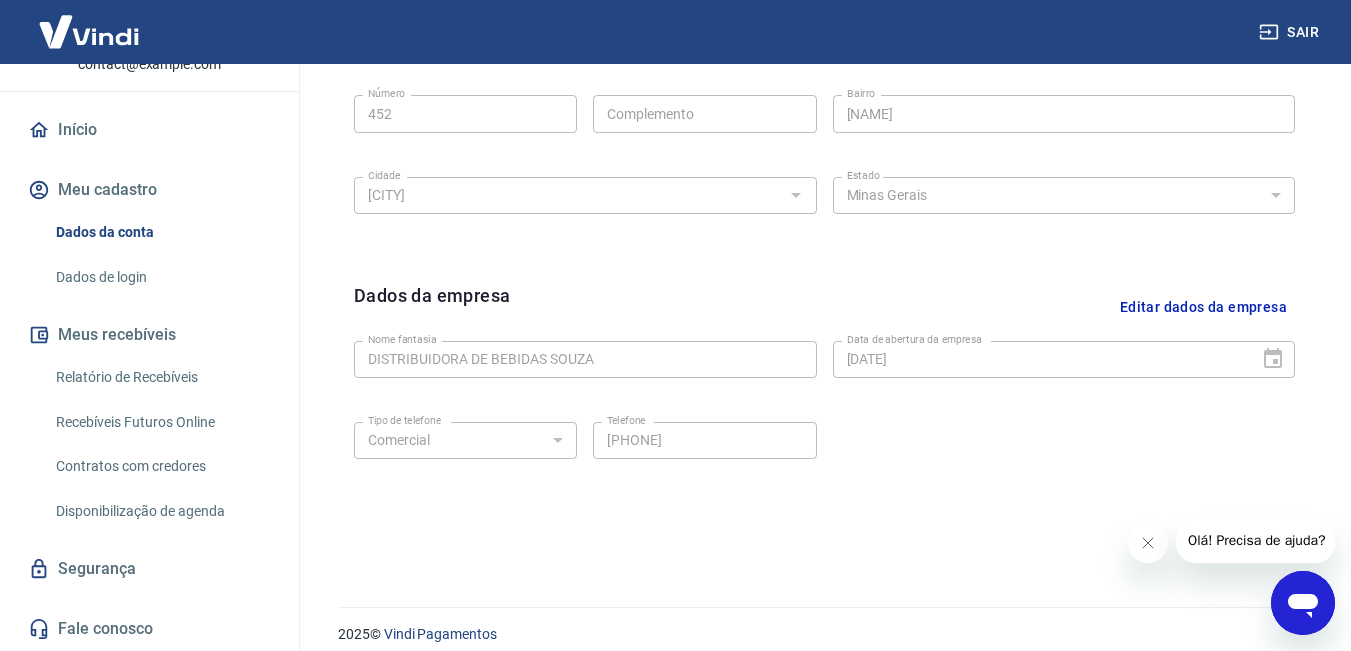 scroll, scrollTop: 791, scrollLeft: 0, axis: vertical 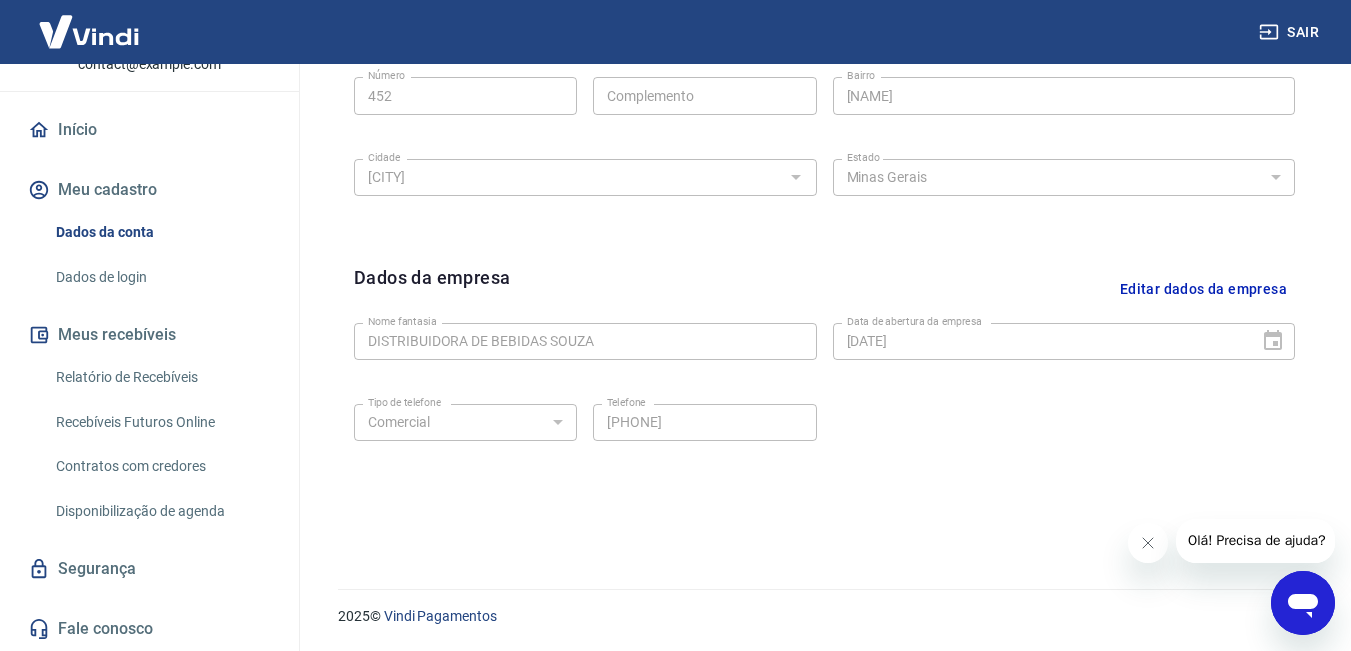 click on "Segurança" at bounding box center (149, 569) 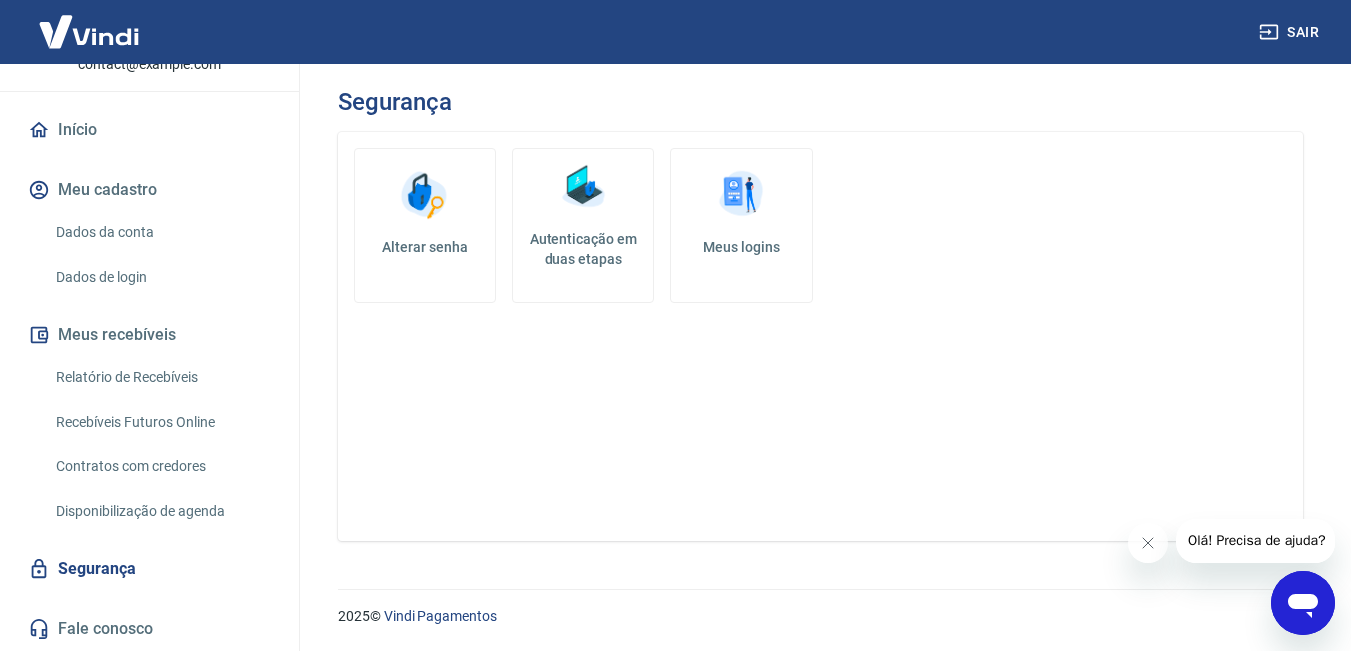 scroll, scrollTop: 0, scrollLeft: 0, axis: both 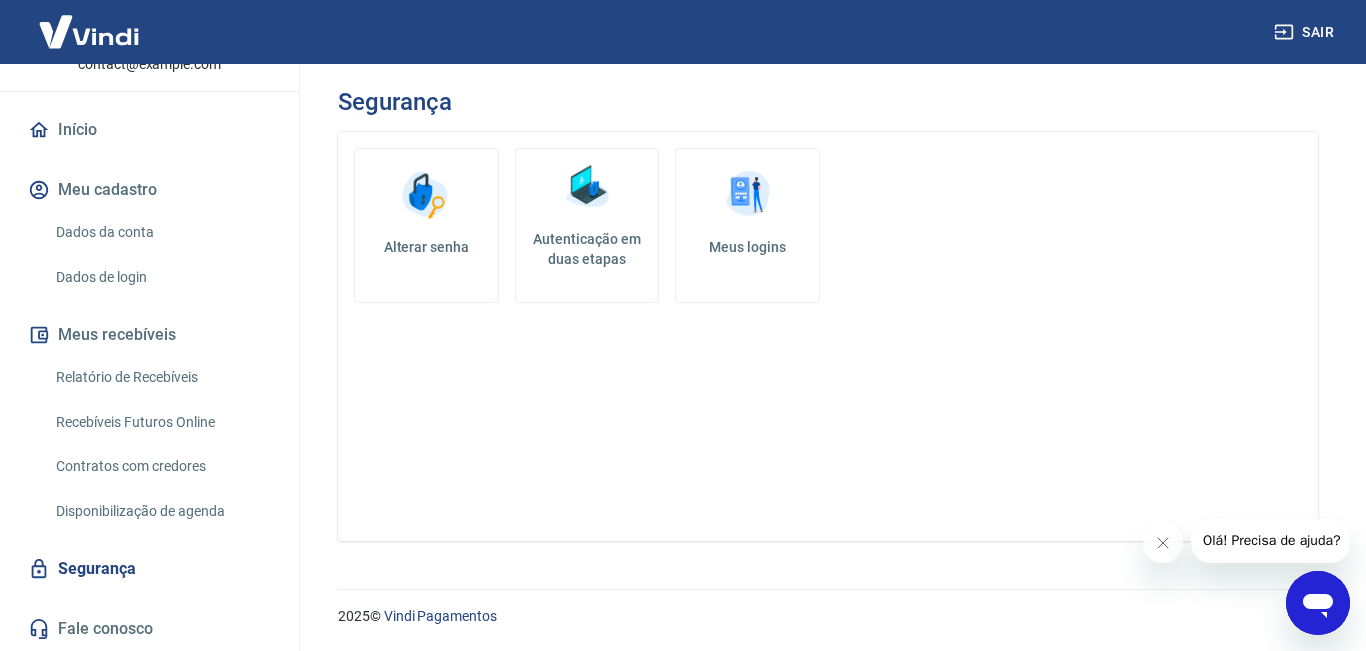 click at bounding box center [748, 195] 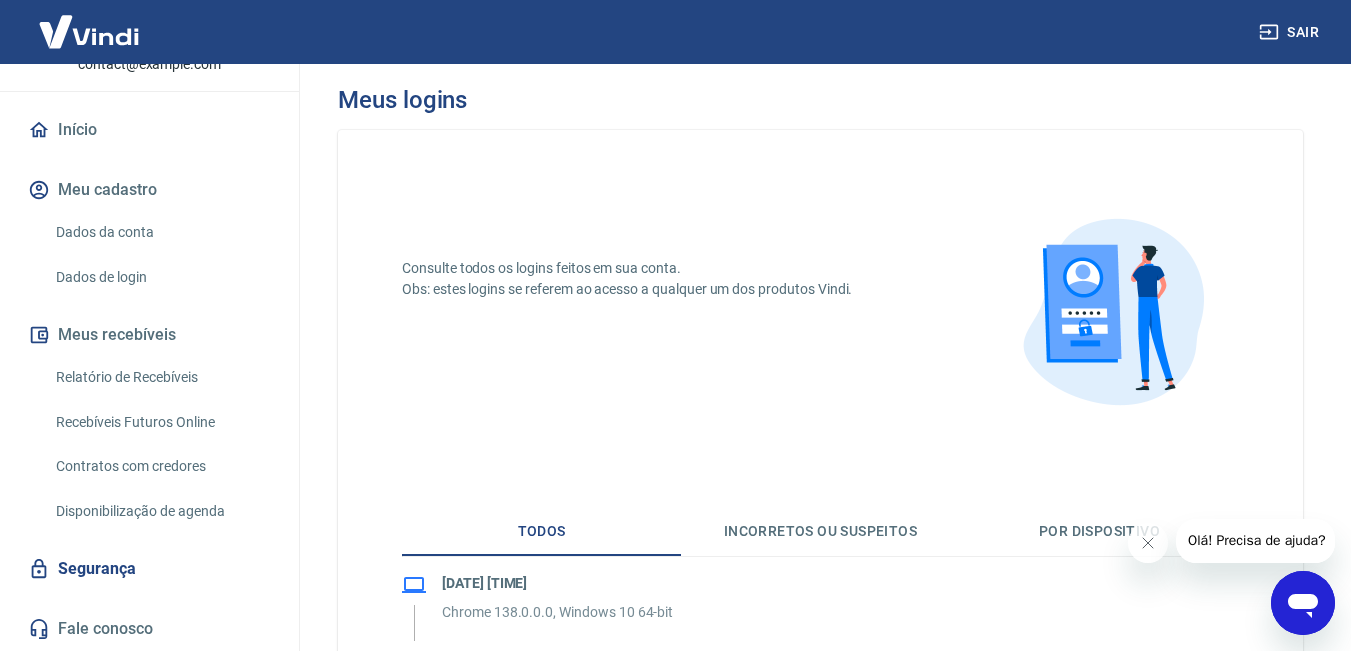 scroll, scrollTop: 0, scrollLeft: 0, axis: both 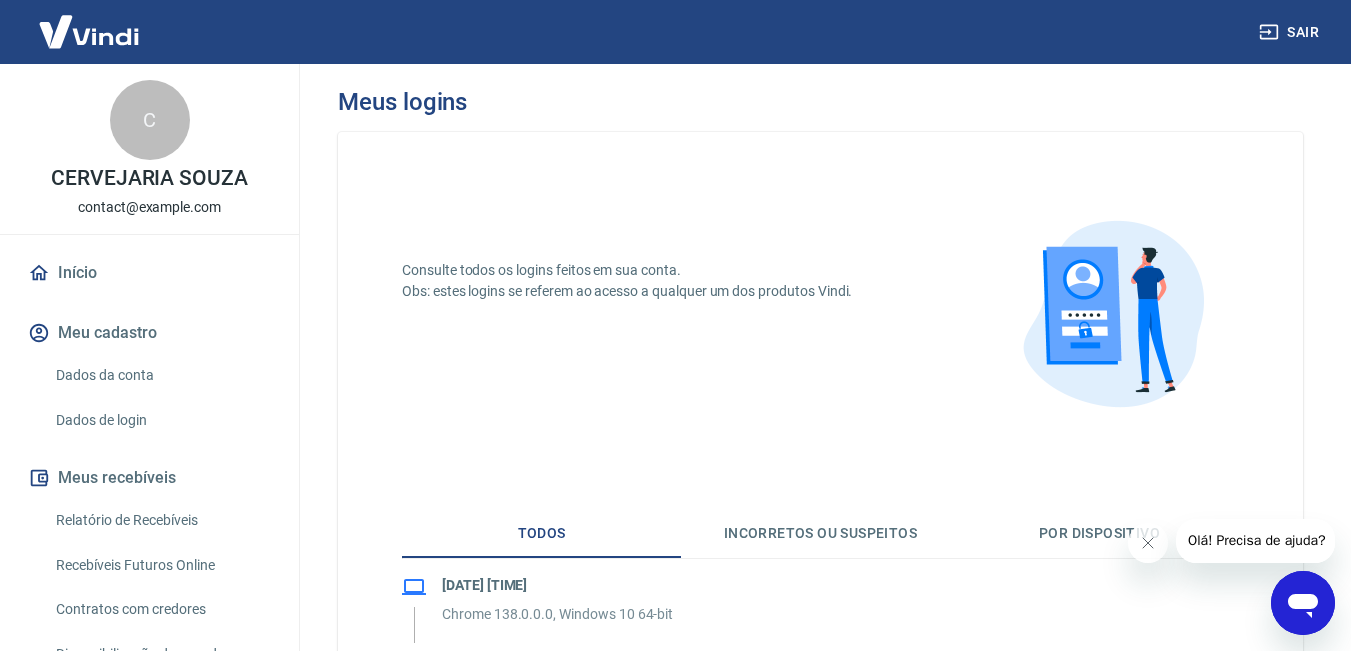 click on "C CERVEJARIA SOUZA contact@example.com" at bounding box center (149, 149) 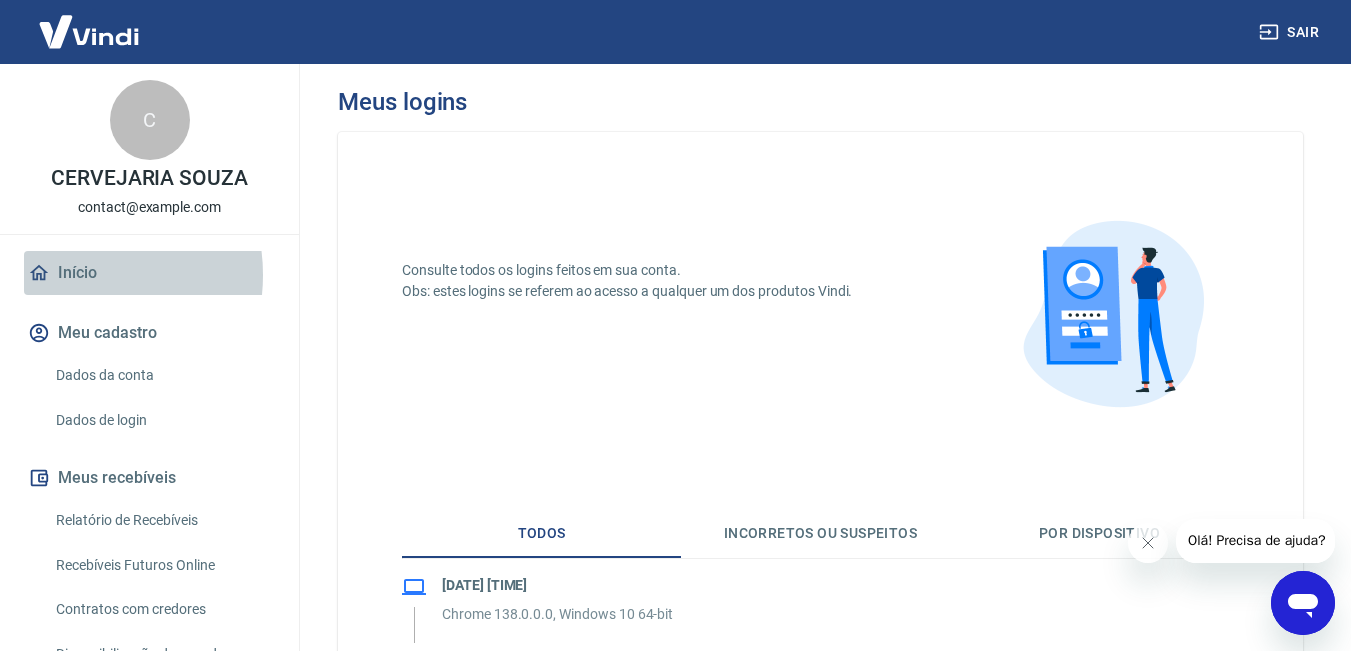 click on "Início" at bounding box center [149, 273] 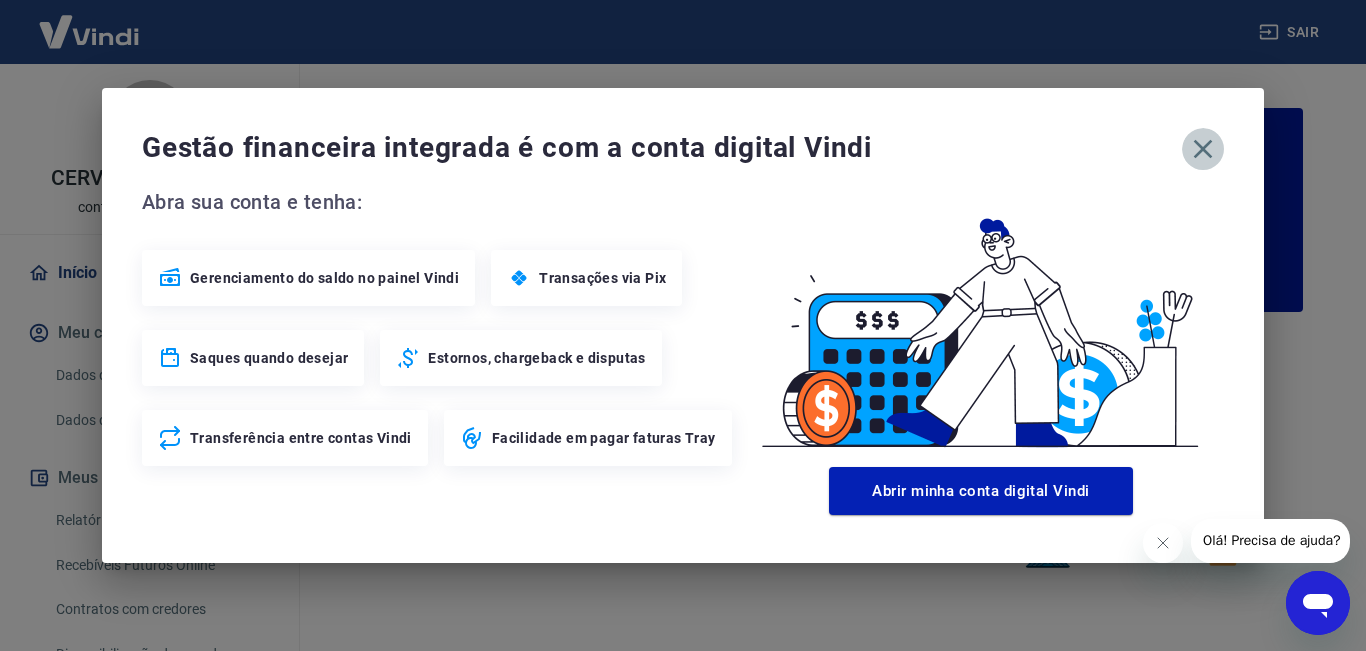 click 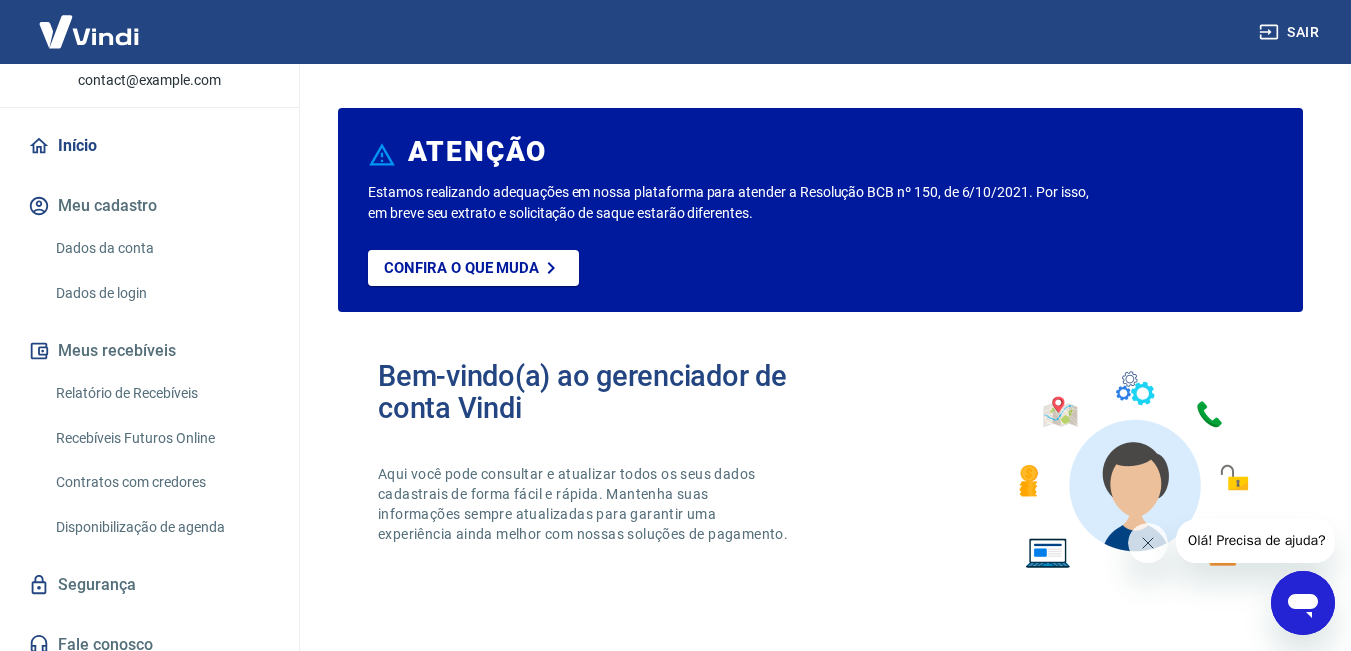 scroll, scrollTop: 143, scrollLeft: 0, axis: vertical 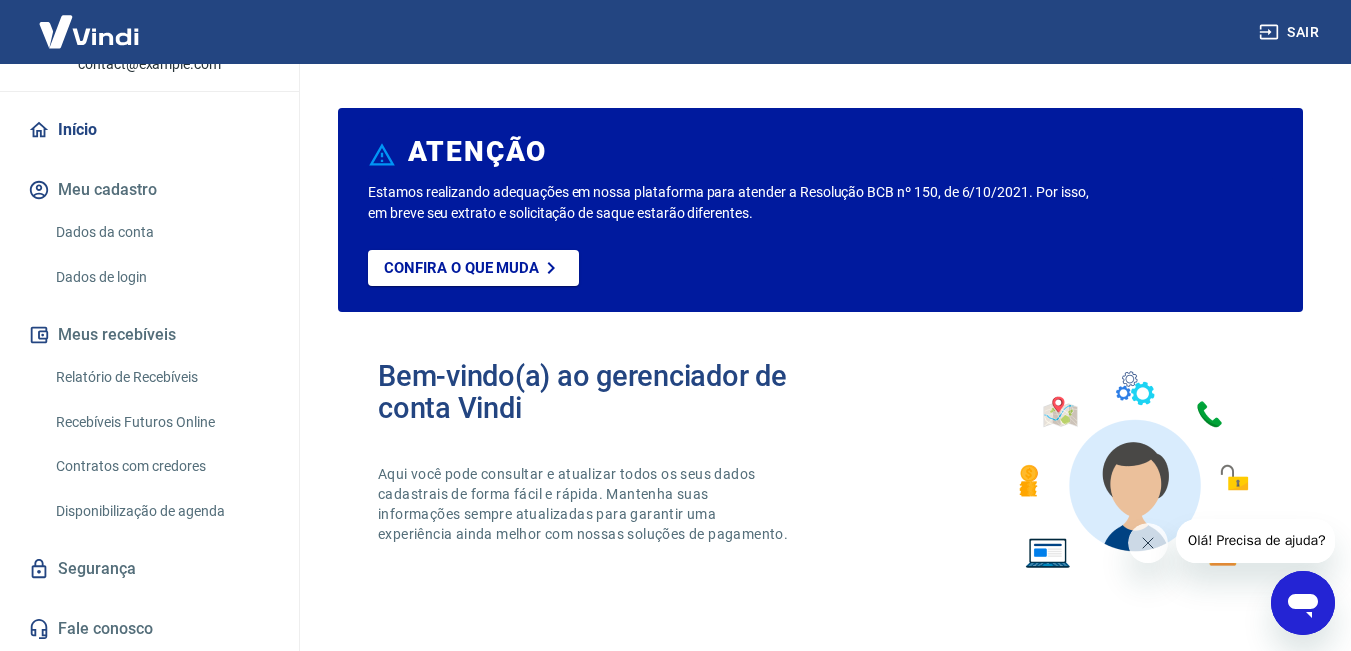 click on "Dados da conta" at bounding box center [161, 232] 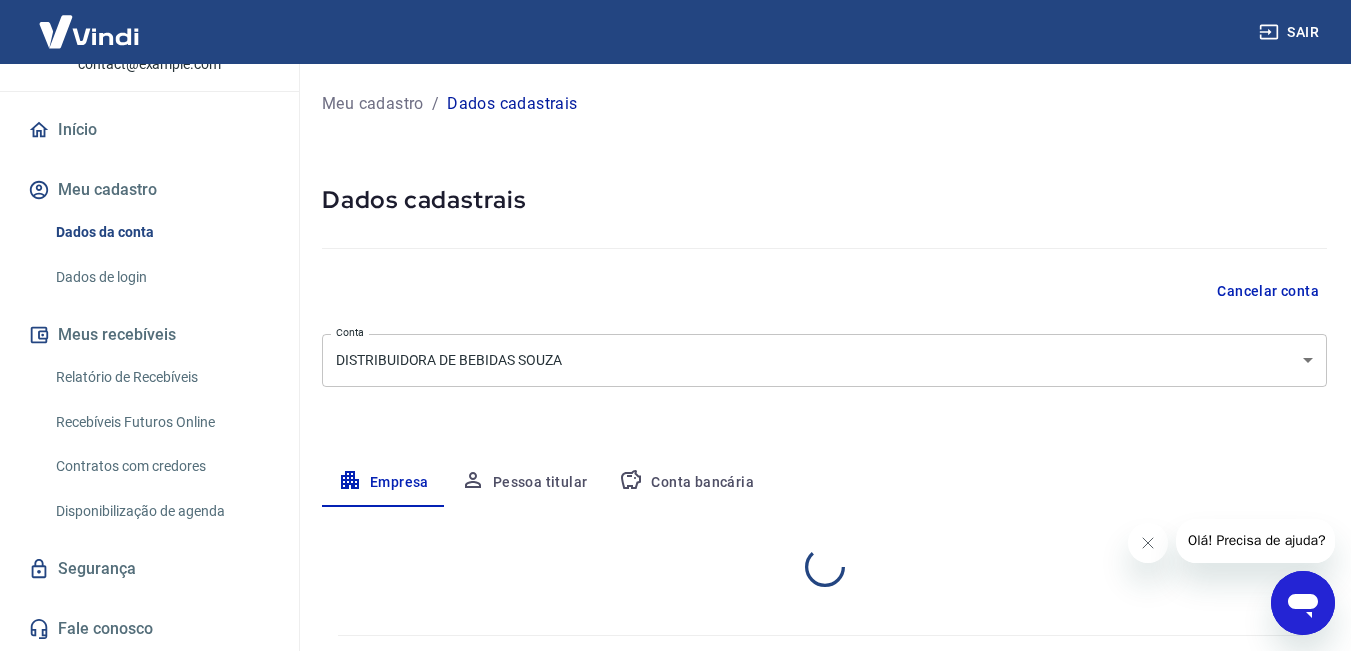 select on "MG" 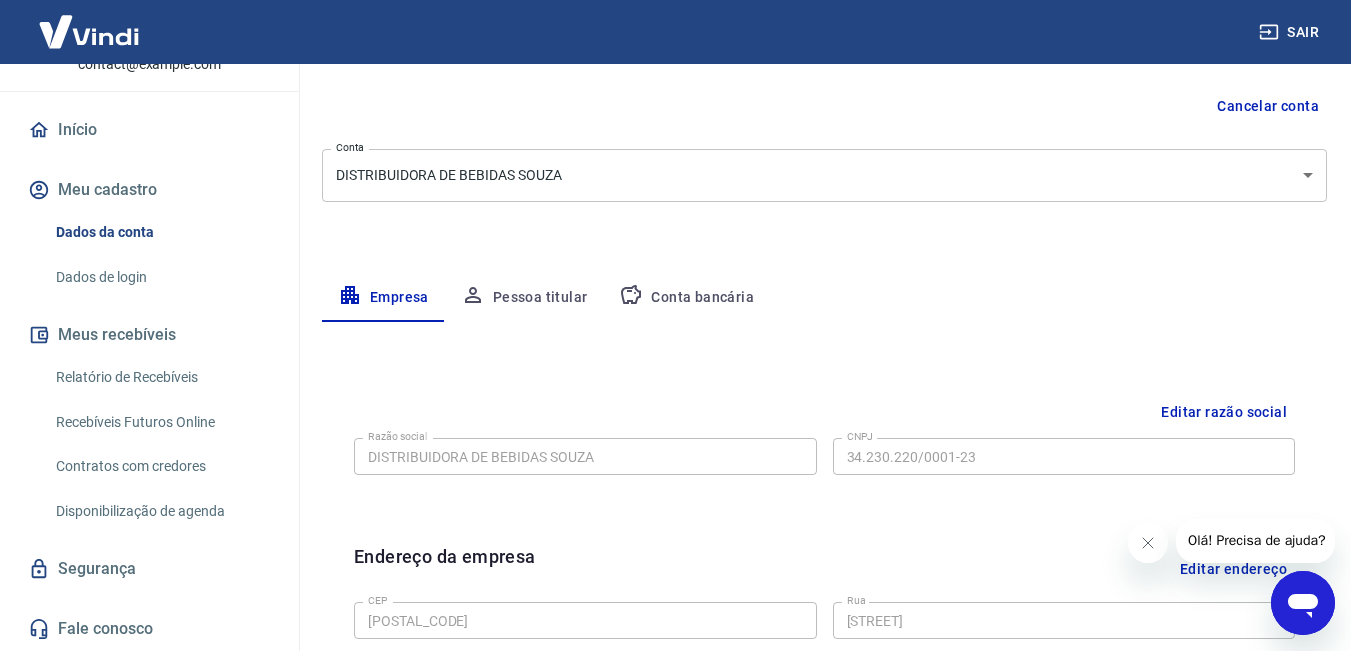 scroll, scrollTop: 200, scrollLeft: 0, axis: vertical 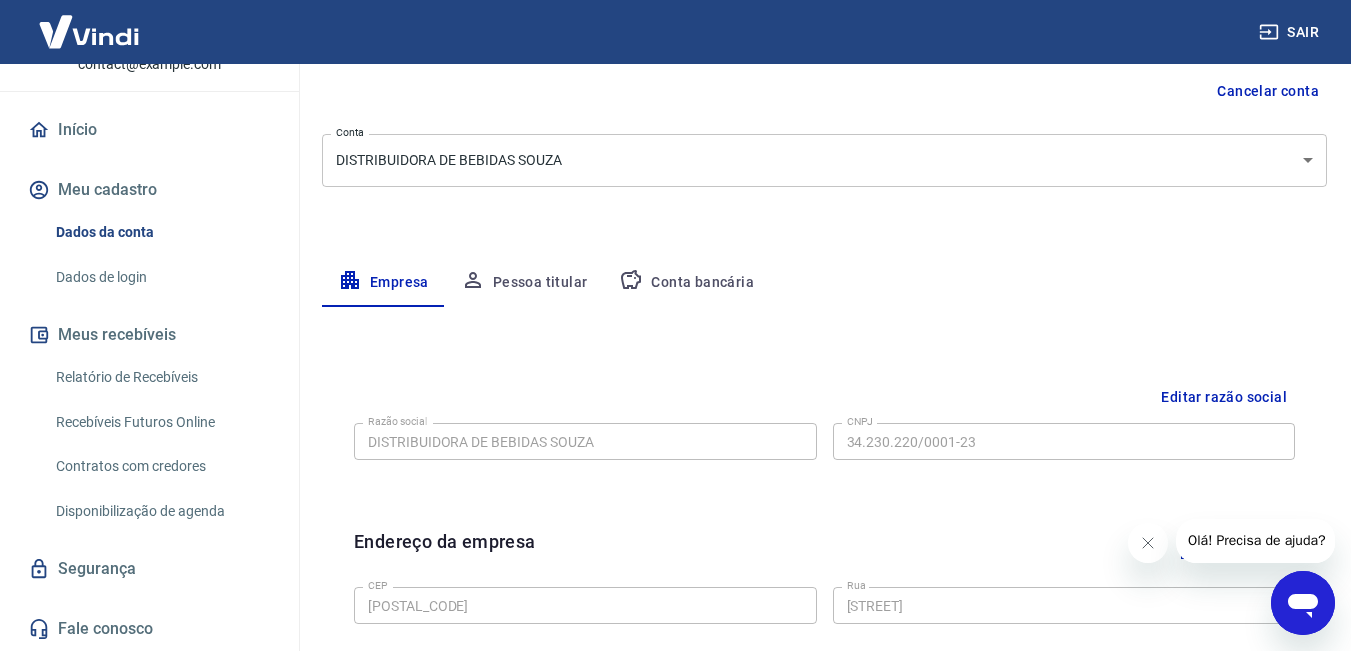 click on "Pessoa titular" at bounding box center [524, 283] 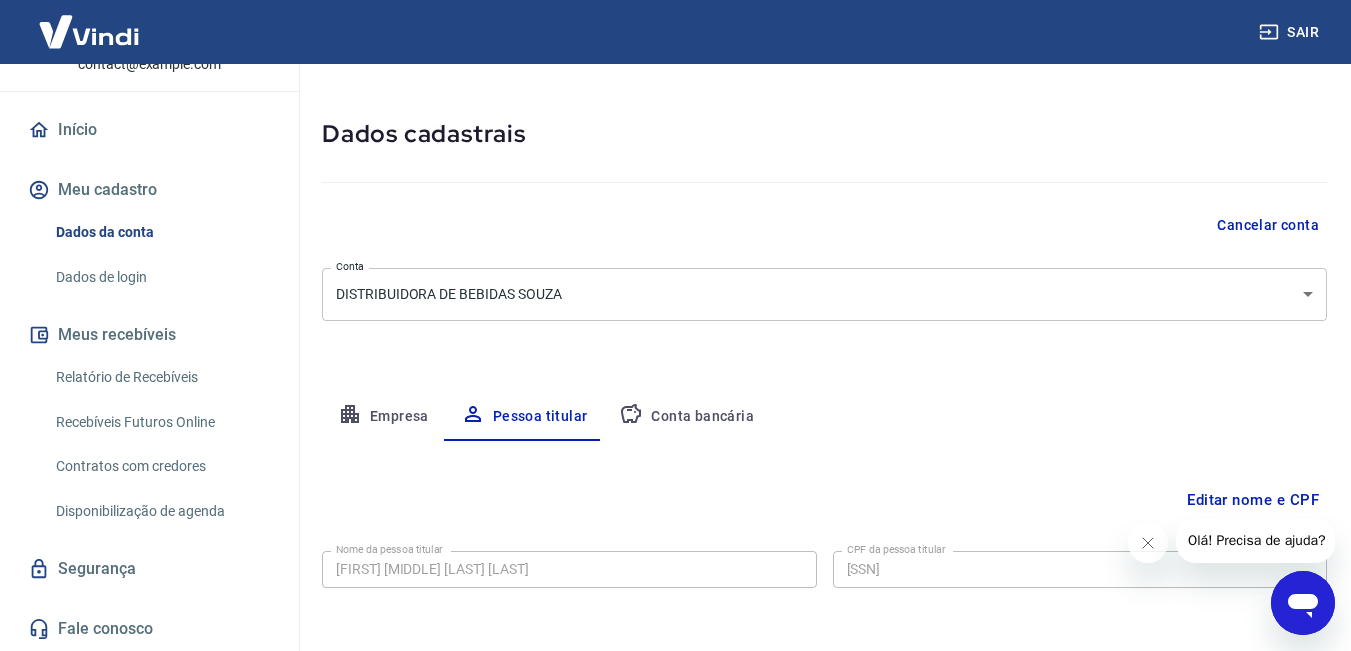 scroll, scrollTop: 149, scrollLeft: 0, axis: vertical 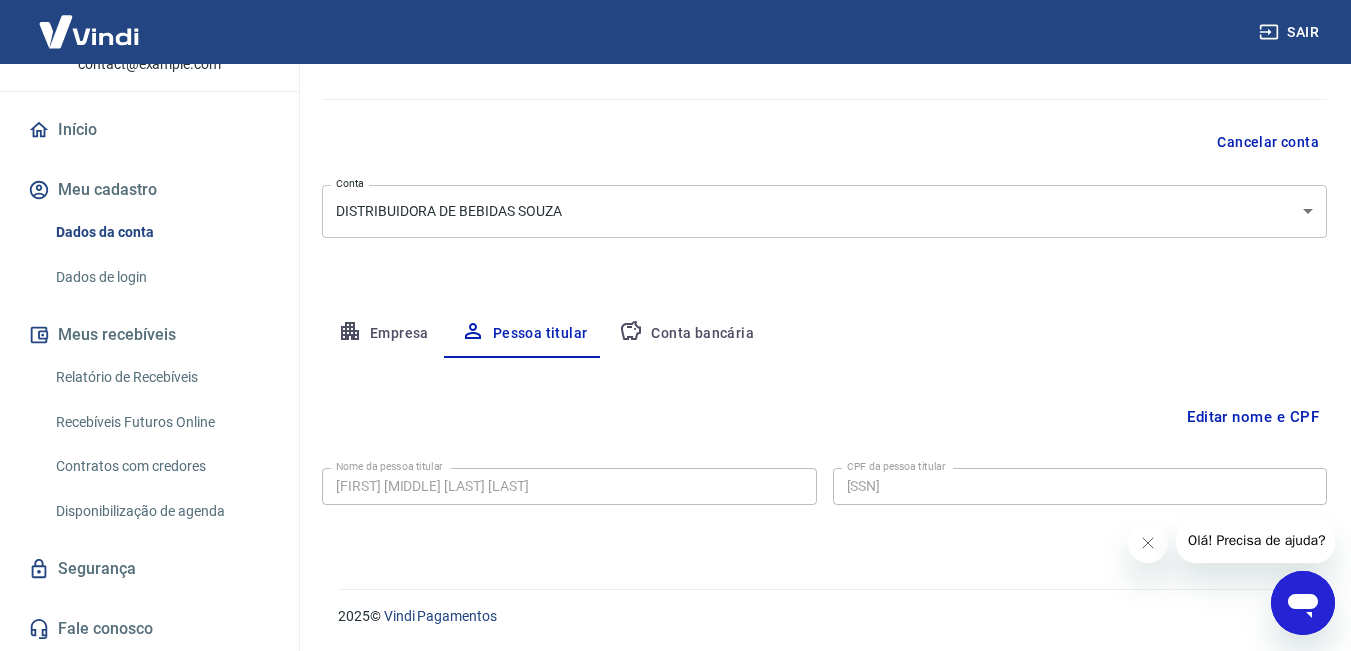 click on "Conta bancária" at bounding box center [686, 334] 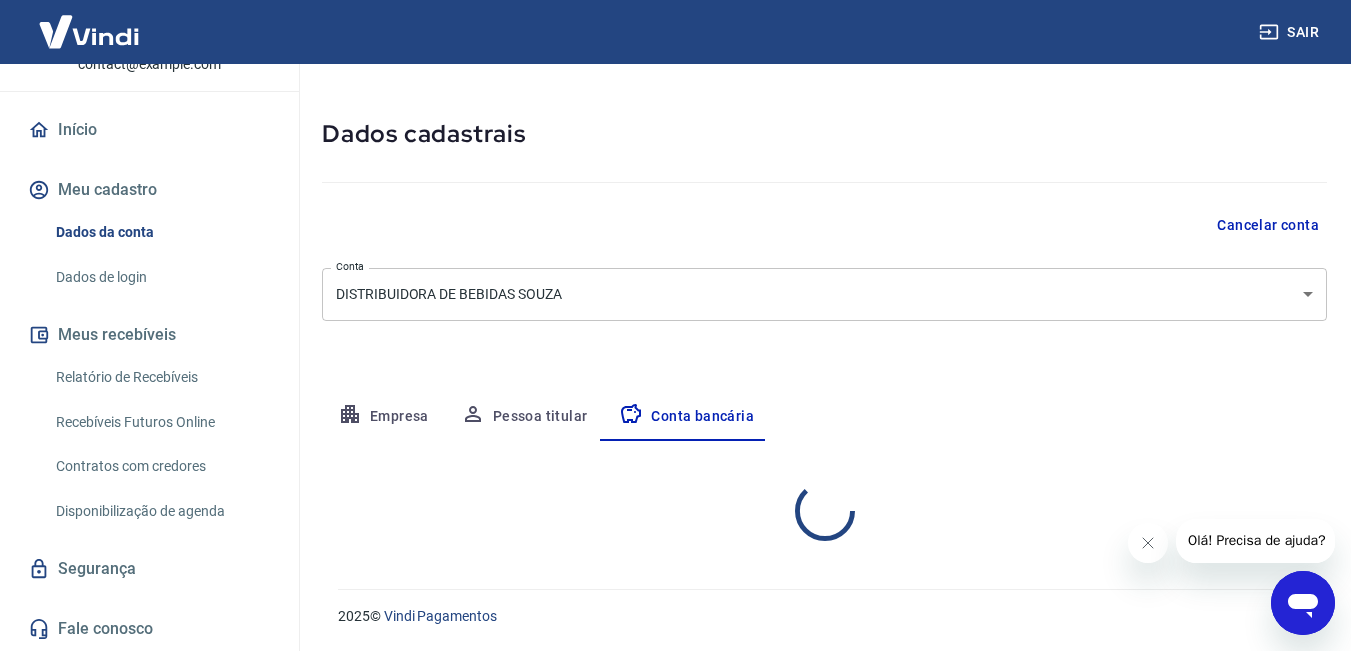 select on "1" 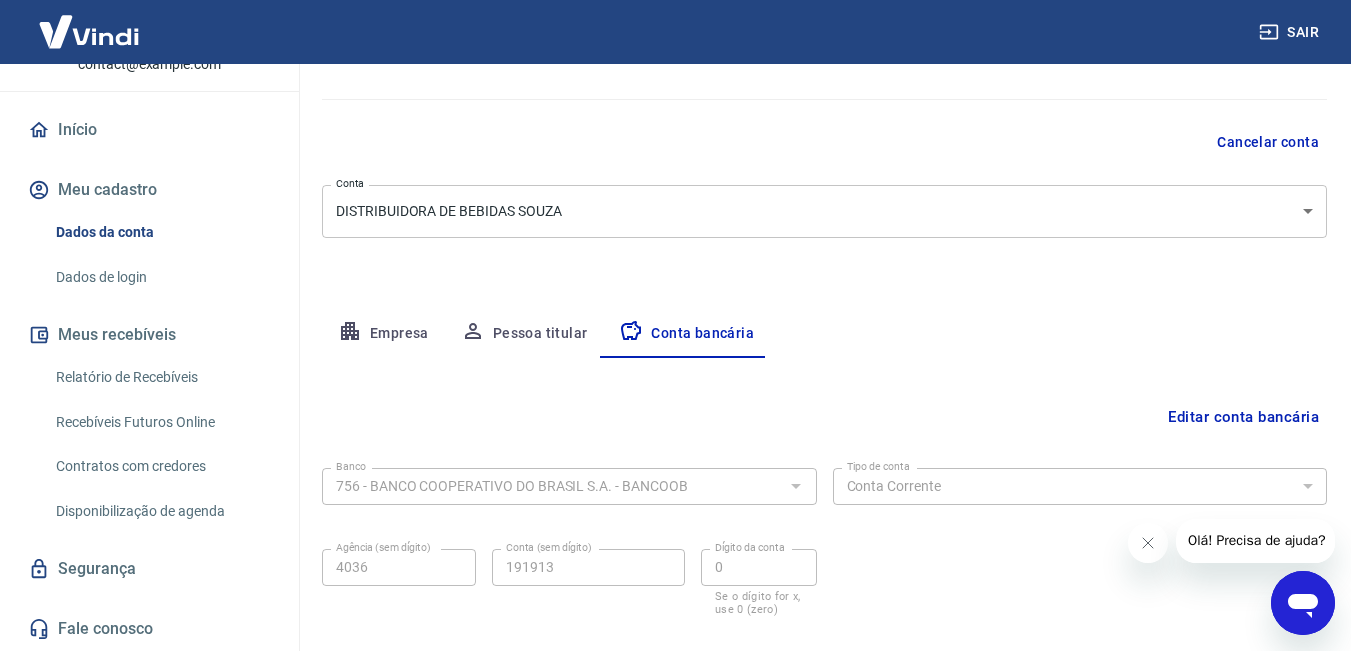 scroll, scrollTop: 260, scrollLeft: 0, axis: vertical 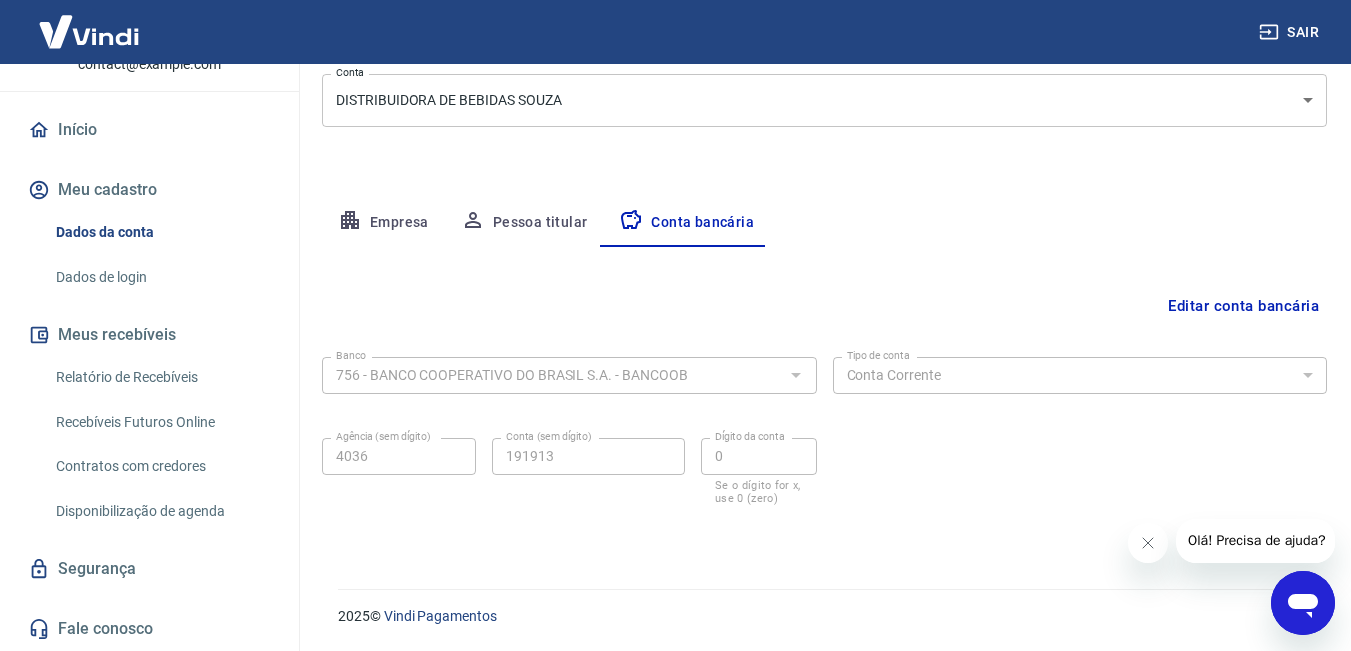click on "Contratos com credores" at bounding box center (161, 466) 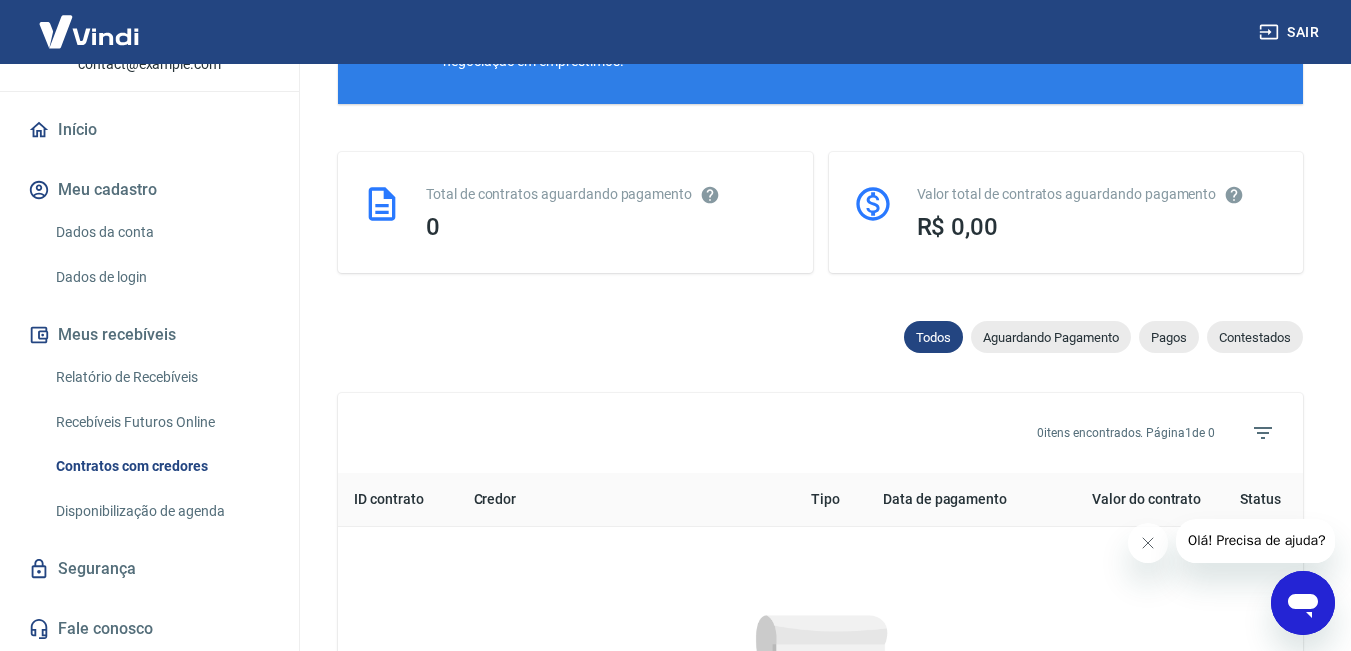 scroll, scrollTop: 943, scrollLeft: 0, axis: vertical 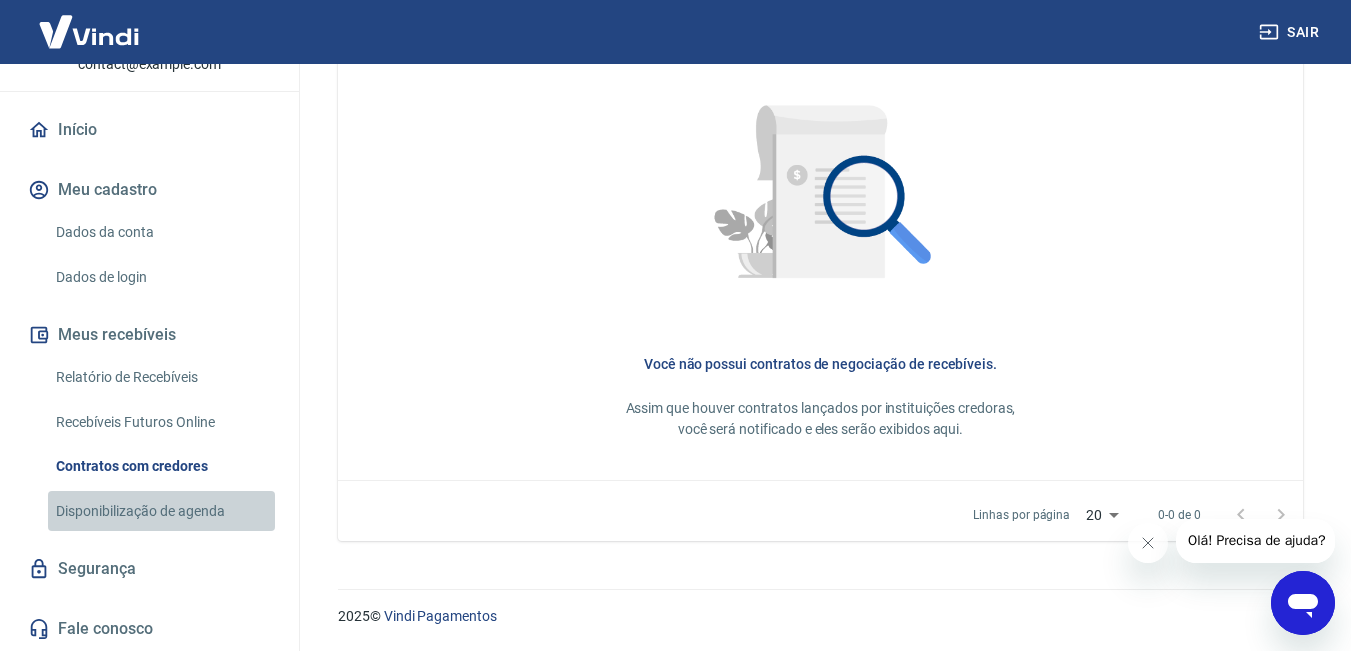 click on "Disponibilização de agenda" at bounding box center [161, 511] 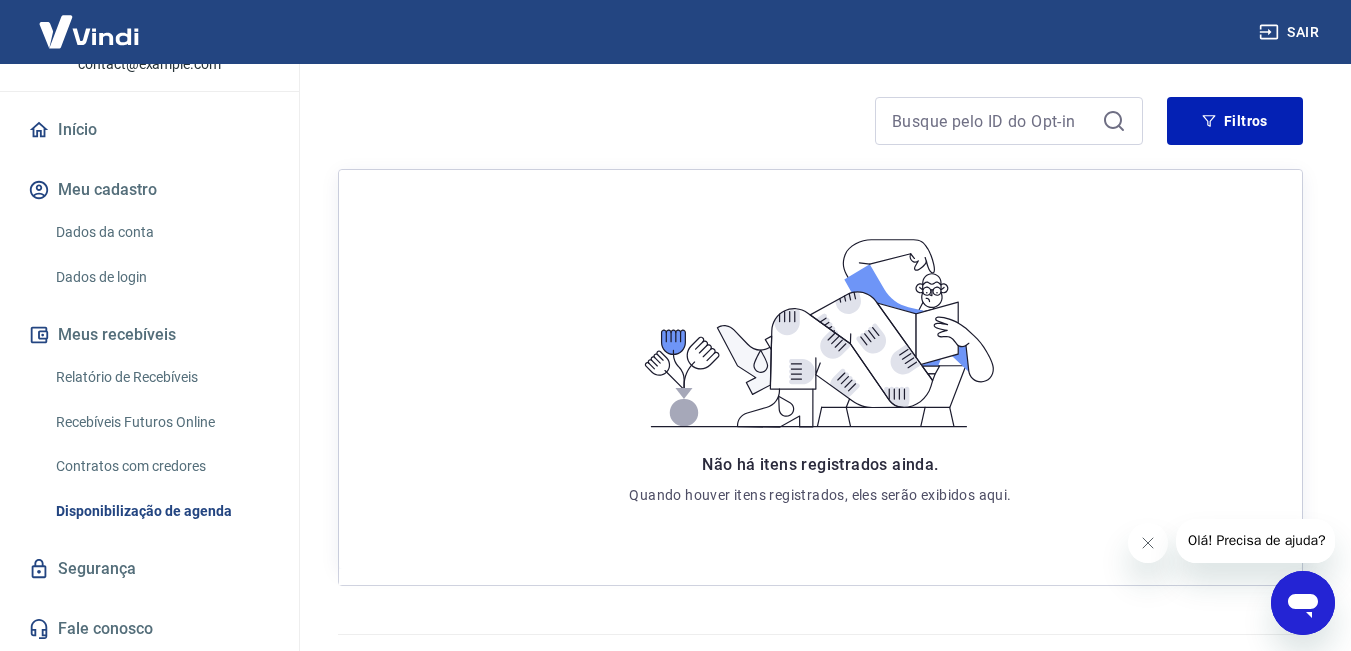 scroll, scrollTop: 300, scrollLeft: 0, axis: vertical 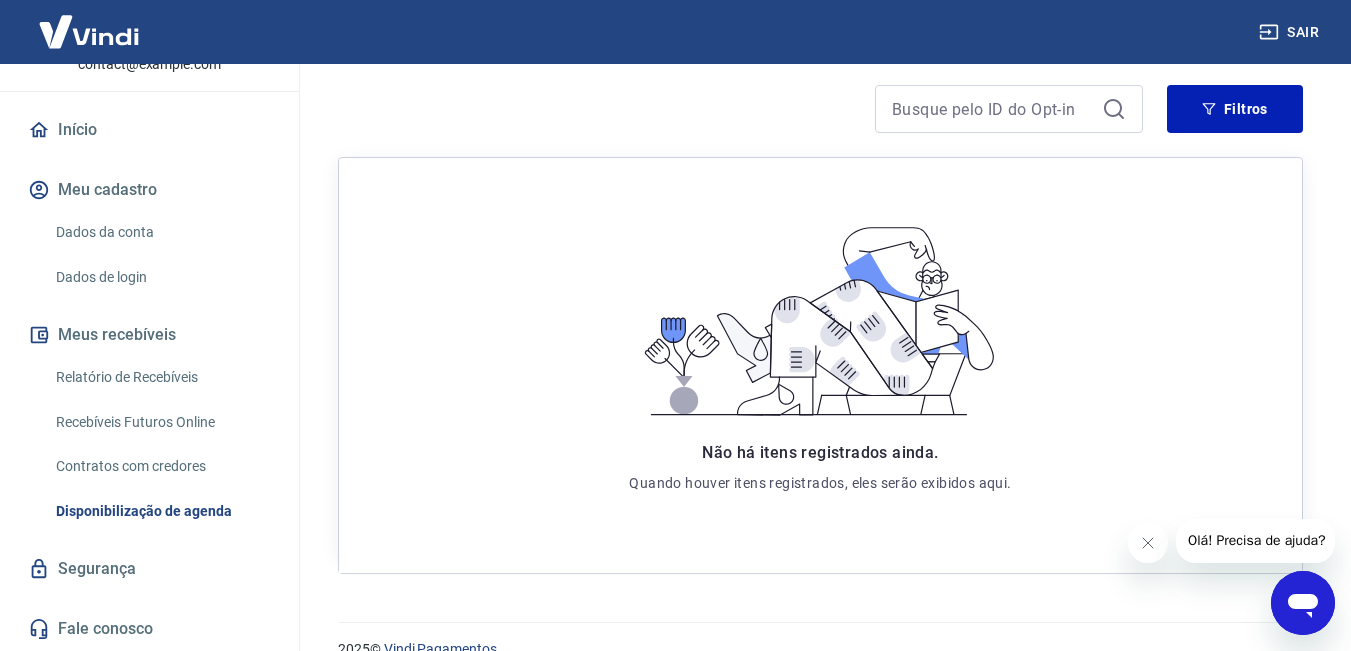 click on "Segurança" at bounding box center (149, 569) 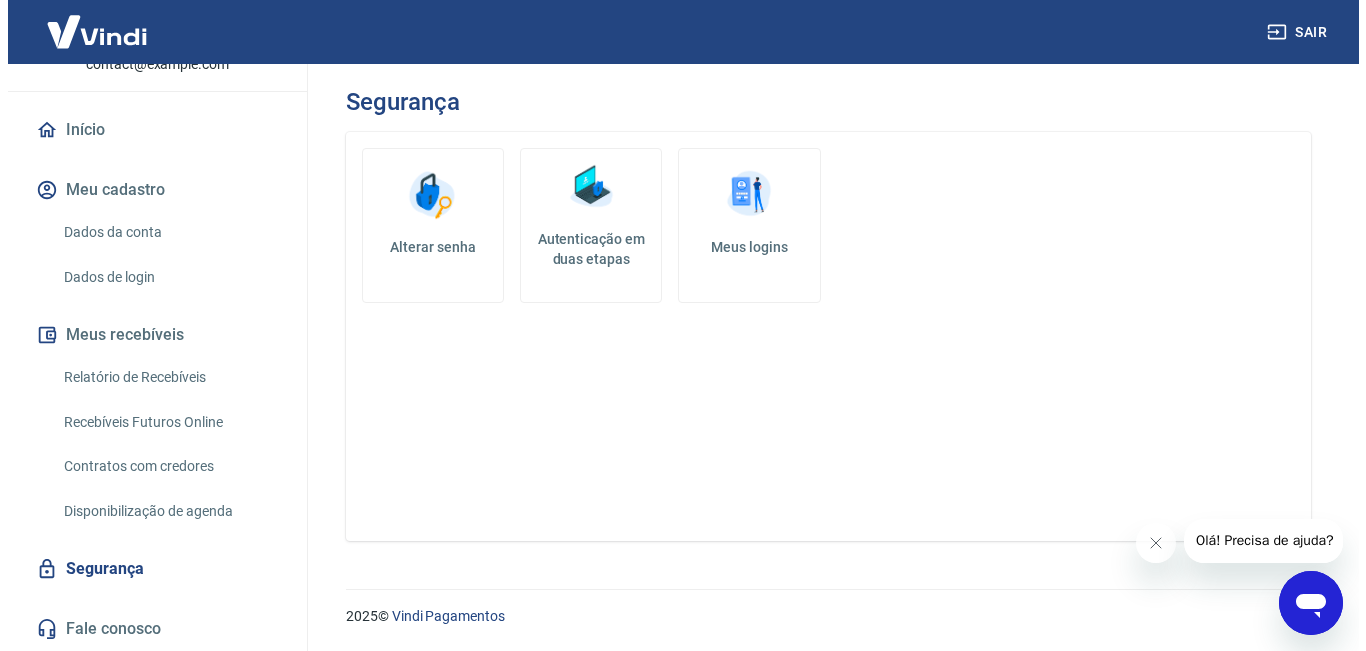 scroll, scrollTop: 0, scrollLeft: 0, axis: both 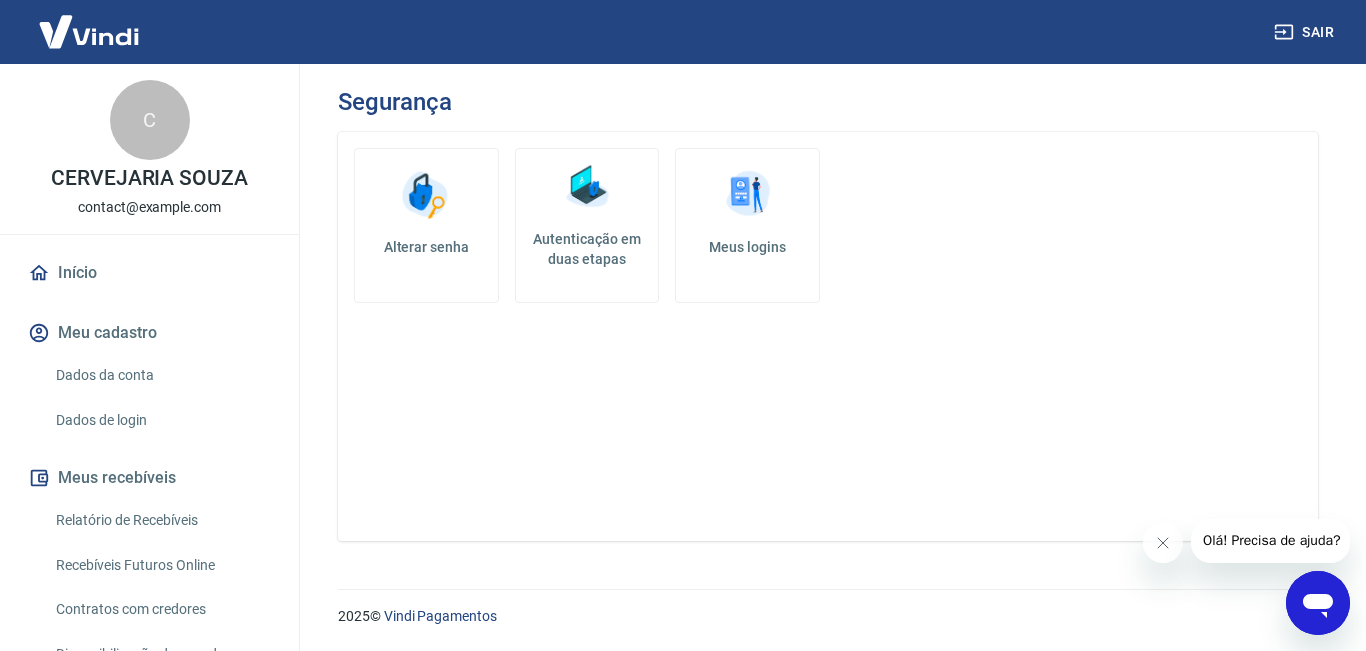 click on "Início" at bounding box center (149, 273) 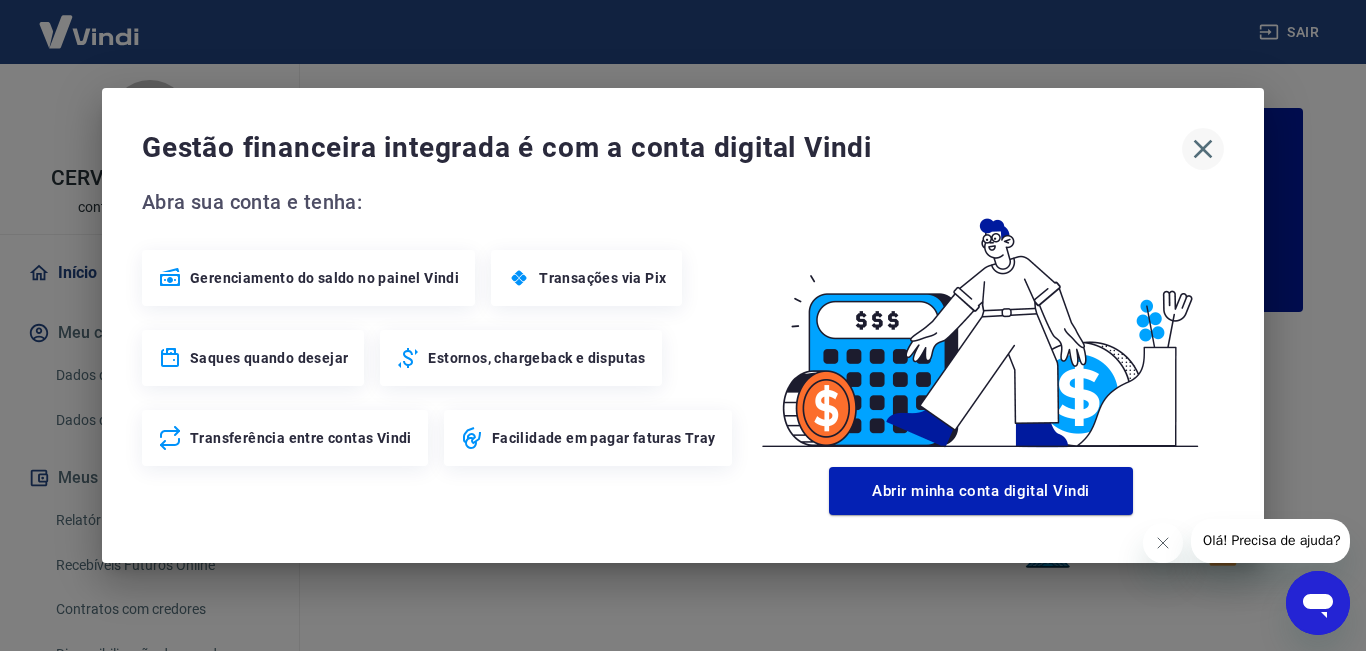 click 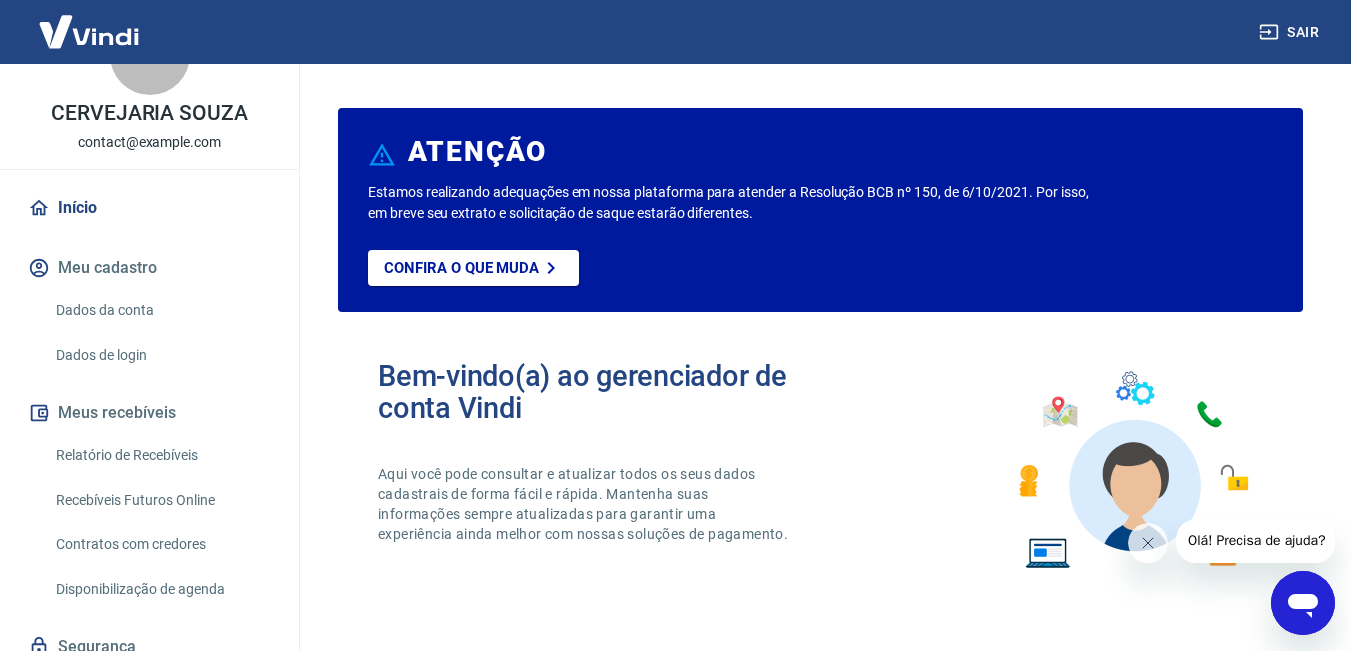 scroll, scrollTop: 100, scrollLeft: 0, axis: vertical 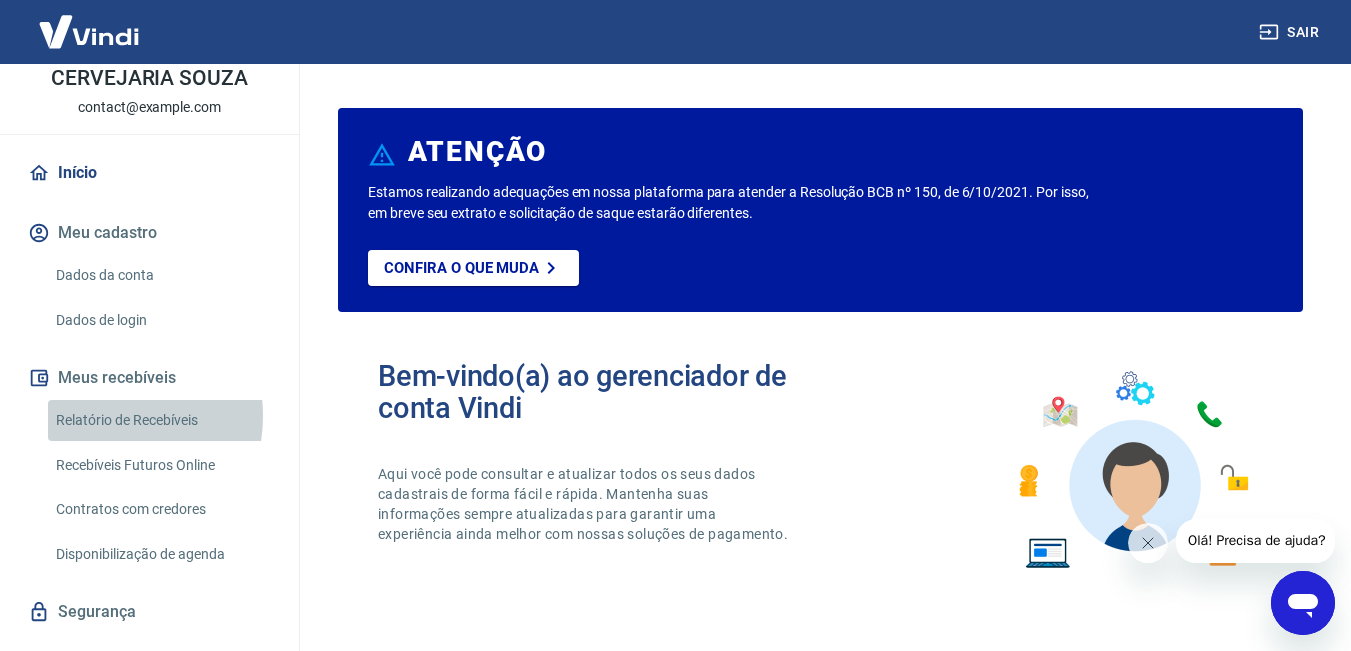 click on "Relatório de Recebíveis" at bounding box center (161, 420) 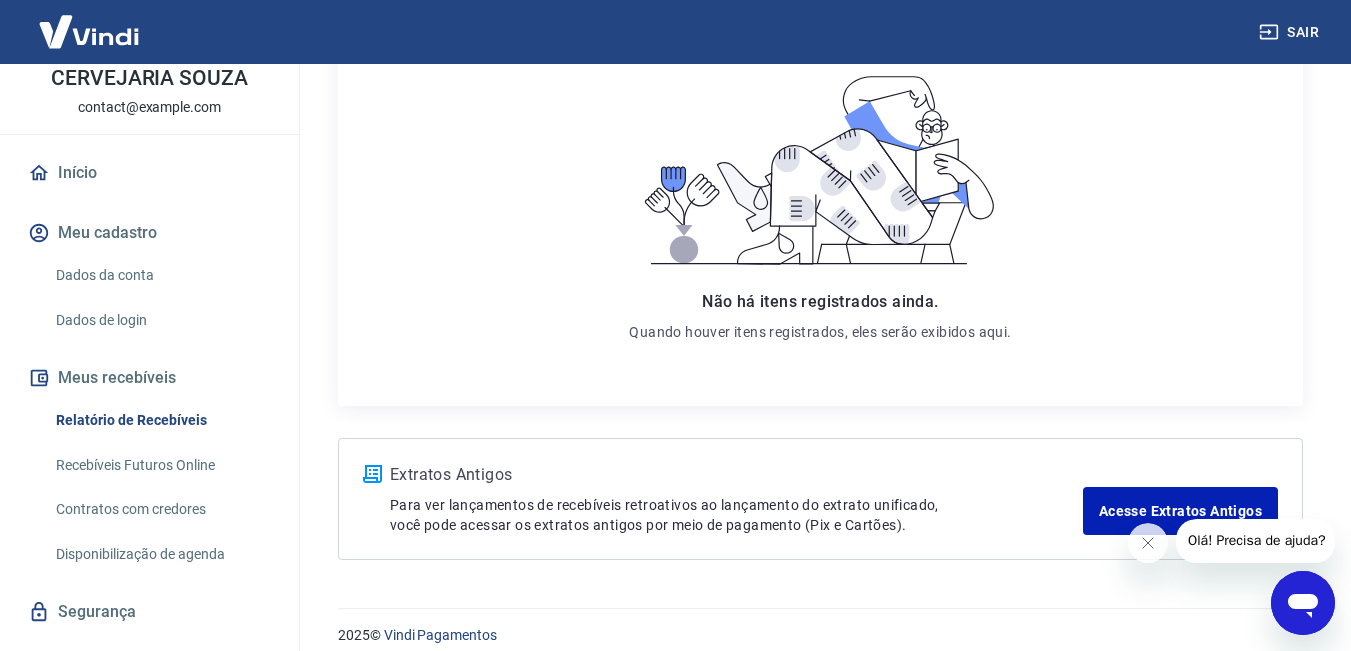 scroll, scrollTop: 342, scrollLeft: 0, axis: vertical 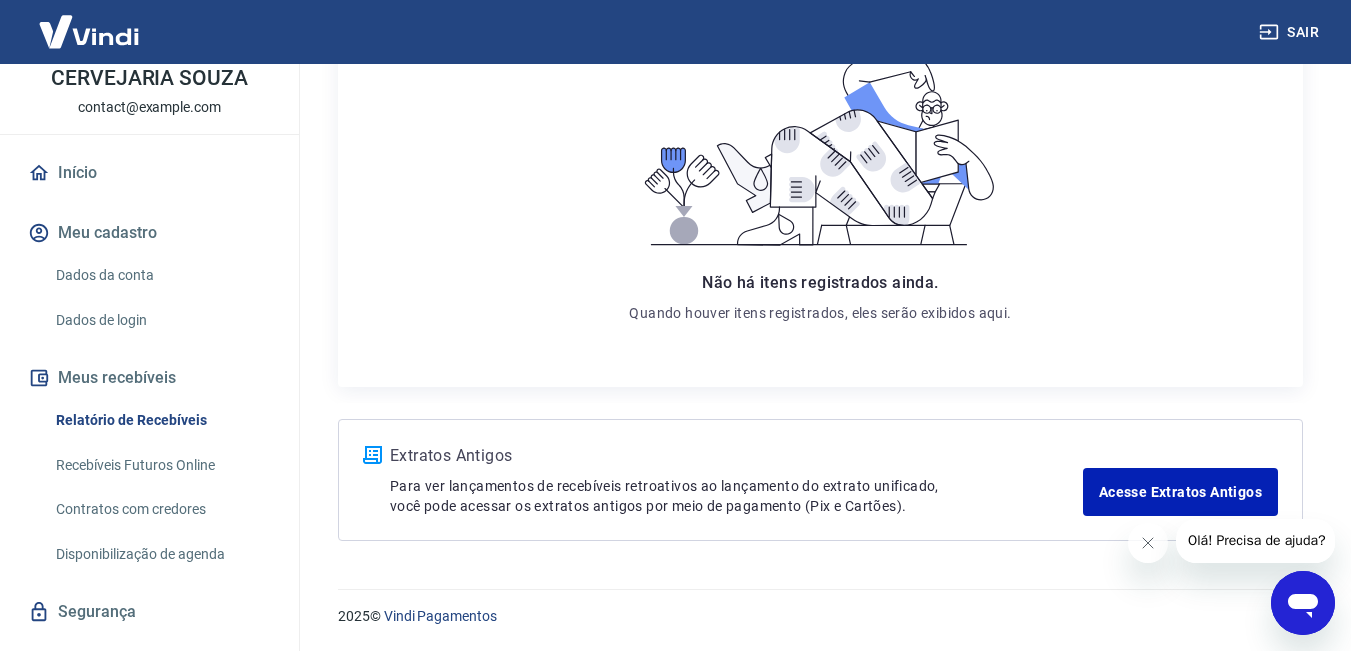 click on "Recebíveis Futuros Online" at bounding box center (161, 465) 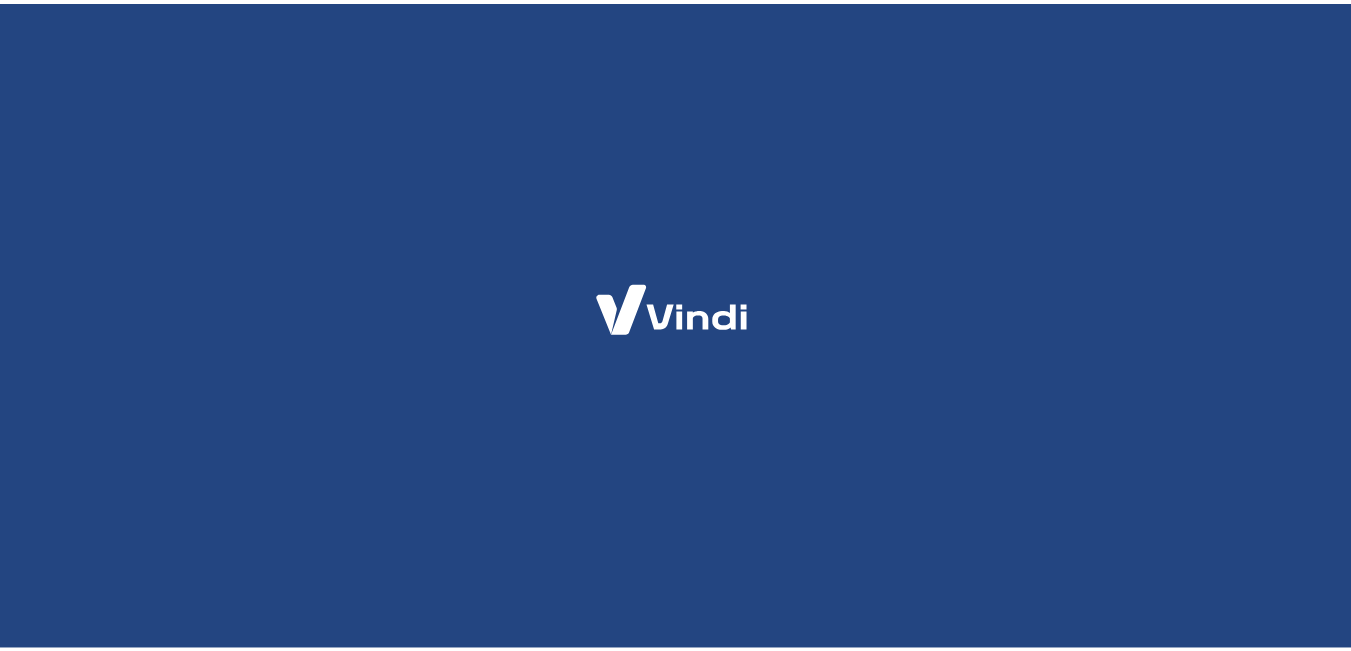 scroll, scrollTop: 0, scrollLeft: 0, axis: both 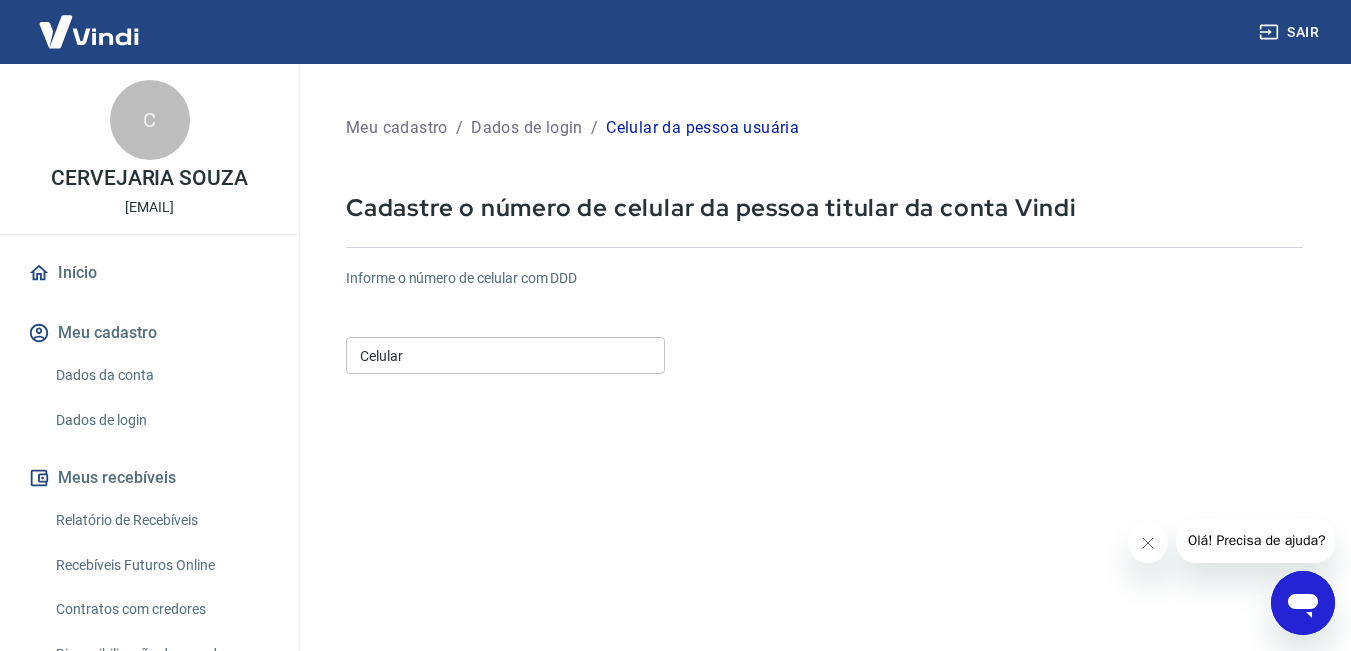 click on "Celular" at bounding box center (505, 355) 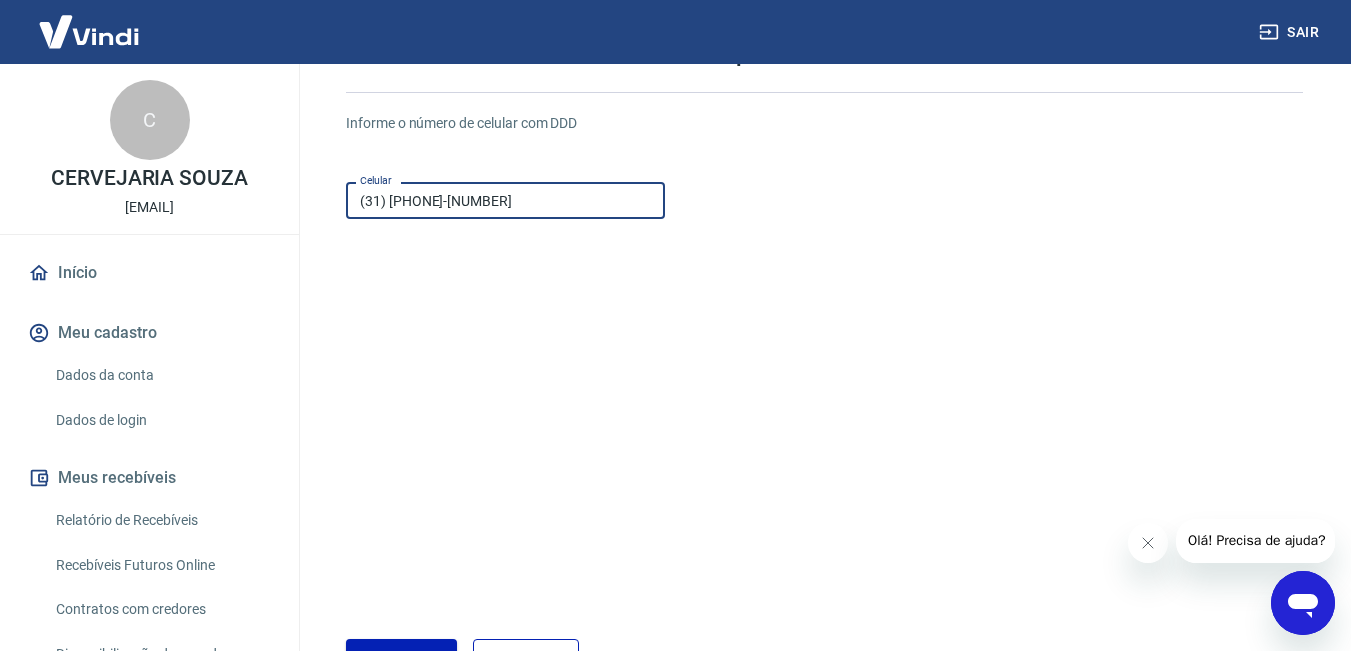scroll, scrollTop: 296, scrollLeft: 0, axis: vertical 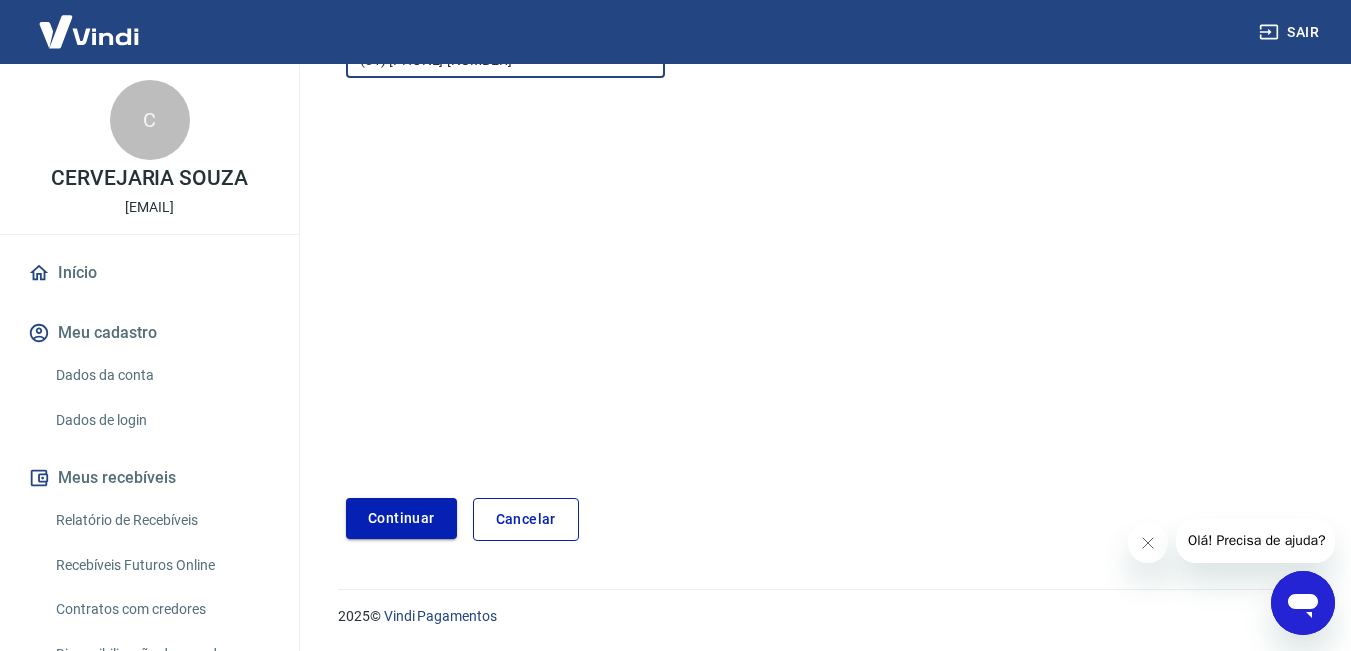 type on "(31) 98812-9902" 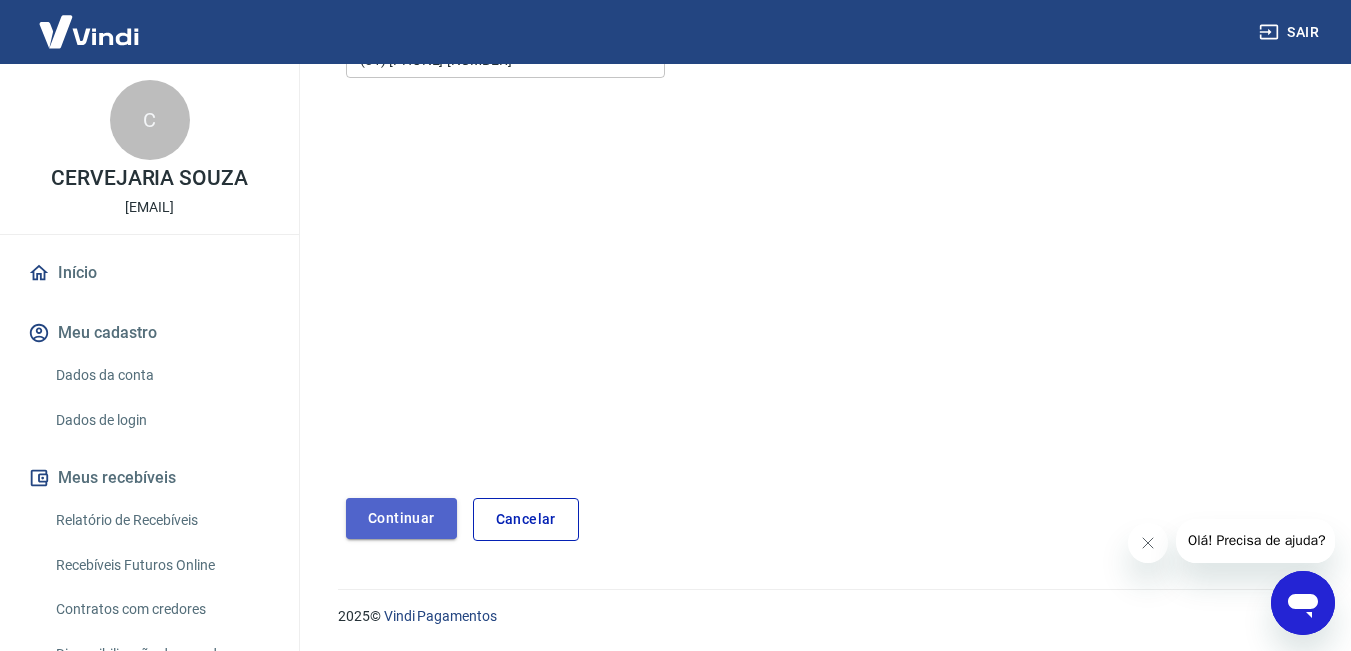 click on "Continuar" at bounding box center [401, 518] 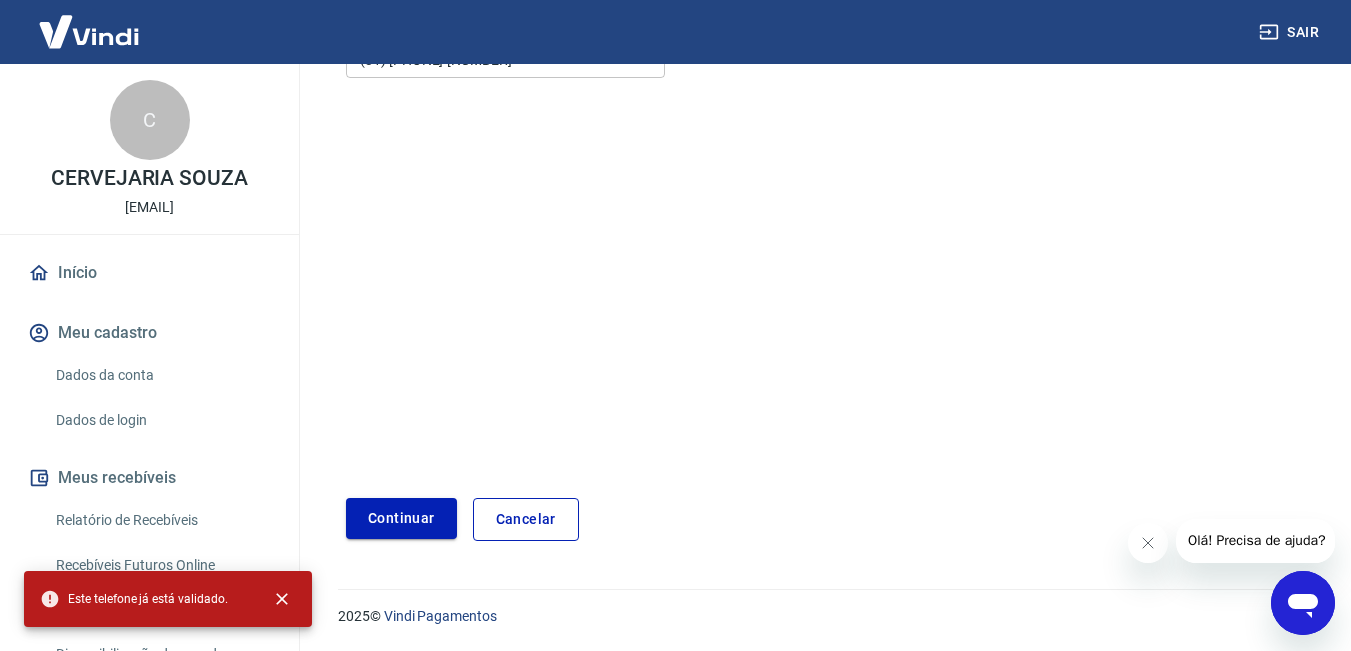 scroll, scrollTop: 0, scrollLeft: 0, axis: both 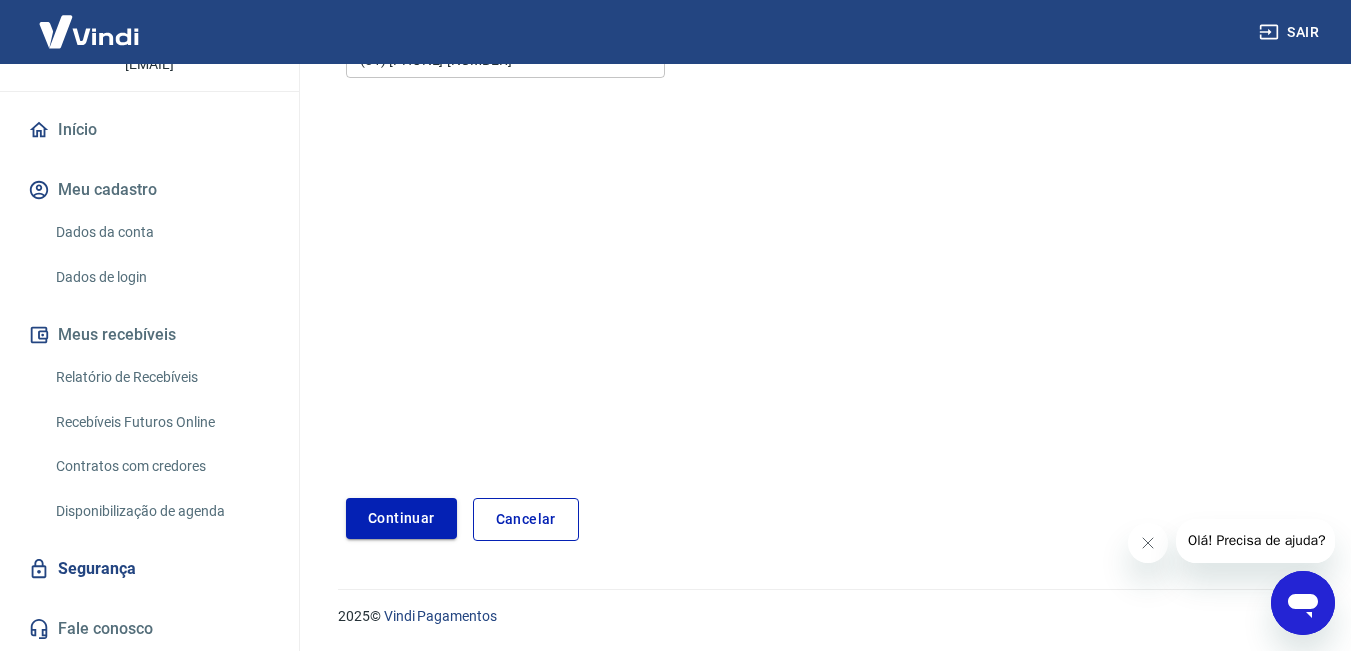 click on "Continuar" at bounding box center (401, 518) 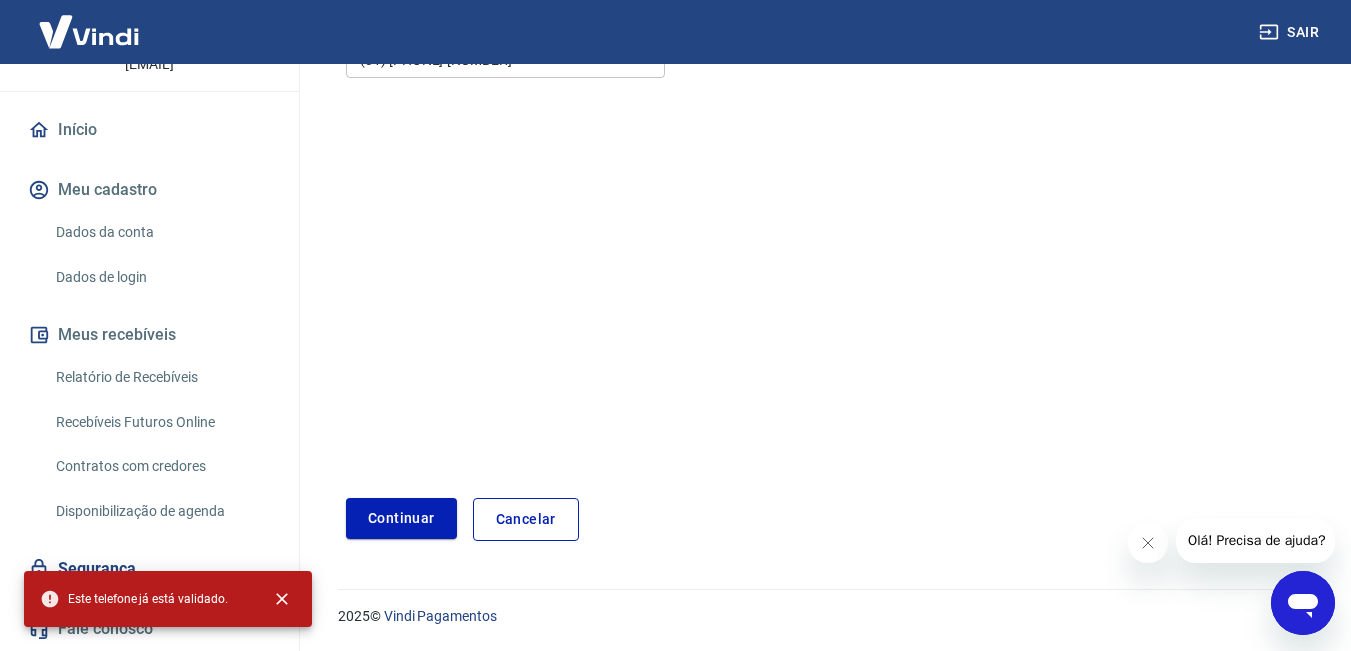 click on "Relatório de Recebíveis" at bounding box center [161, 377] 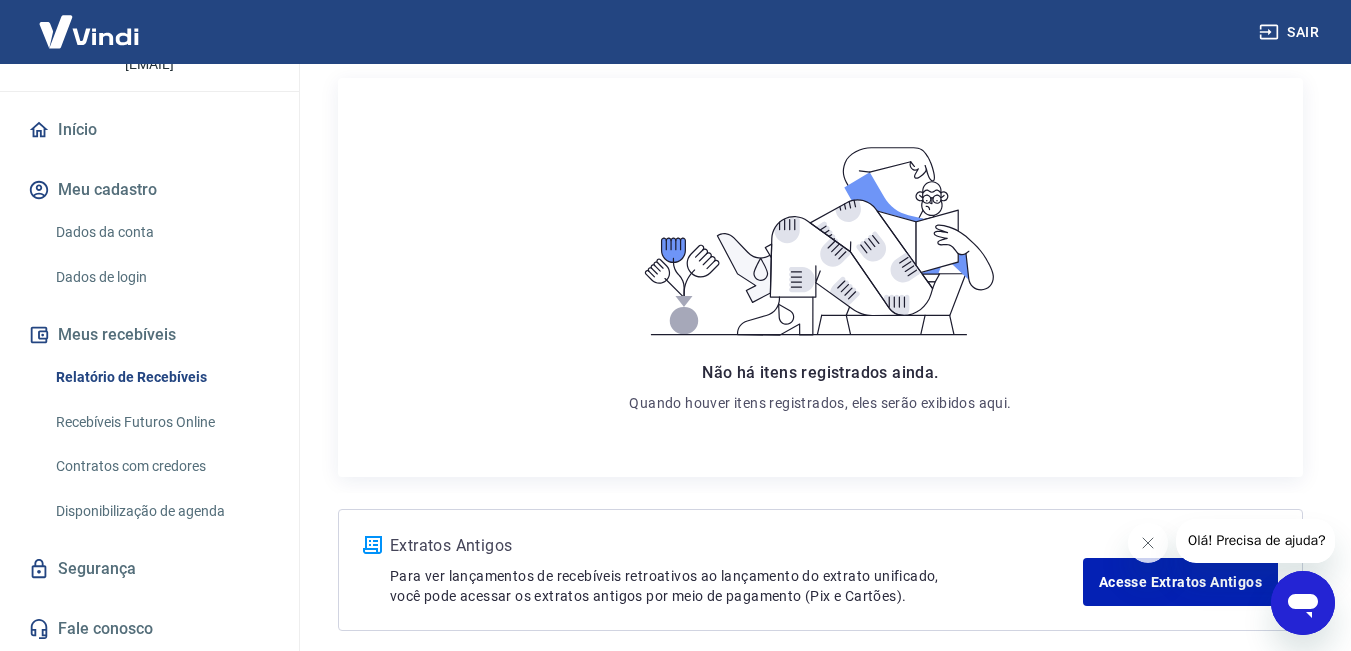 scroll, scrollTop: 300, scrollLeft: 0, axis: vertical 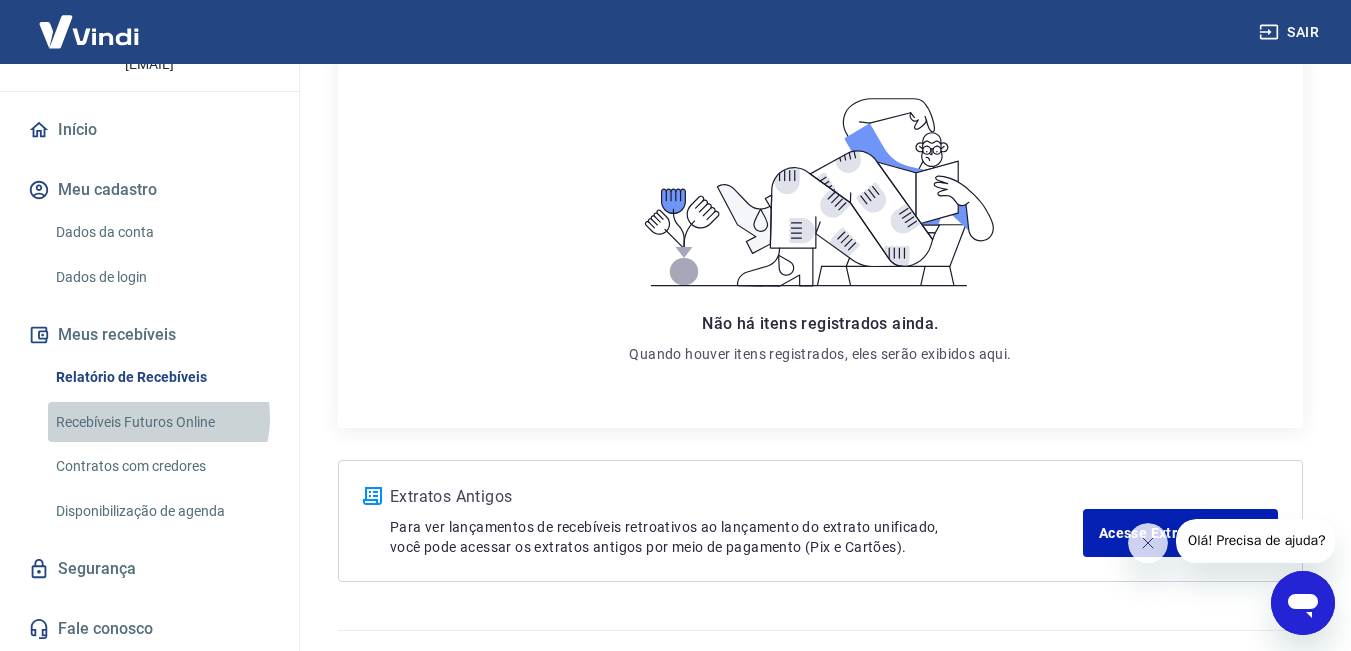click on "Recebíveis Futuros Online" at bounding box center [161, 422] 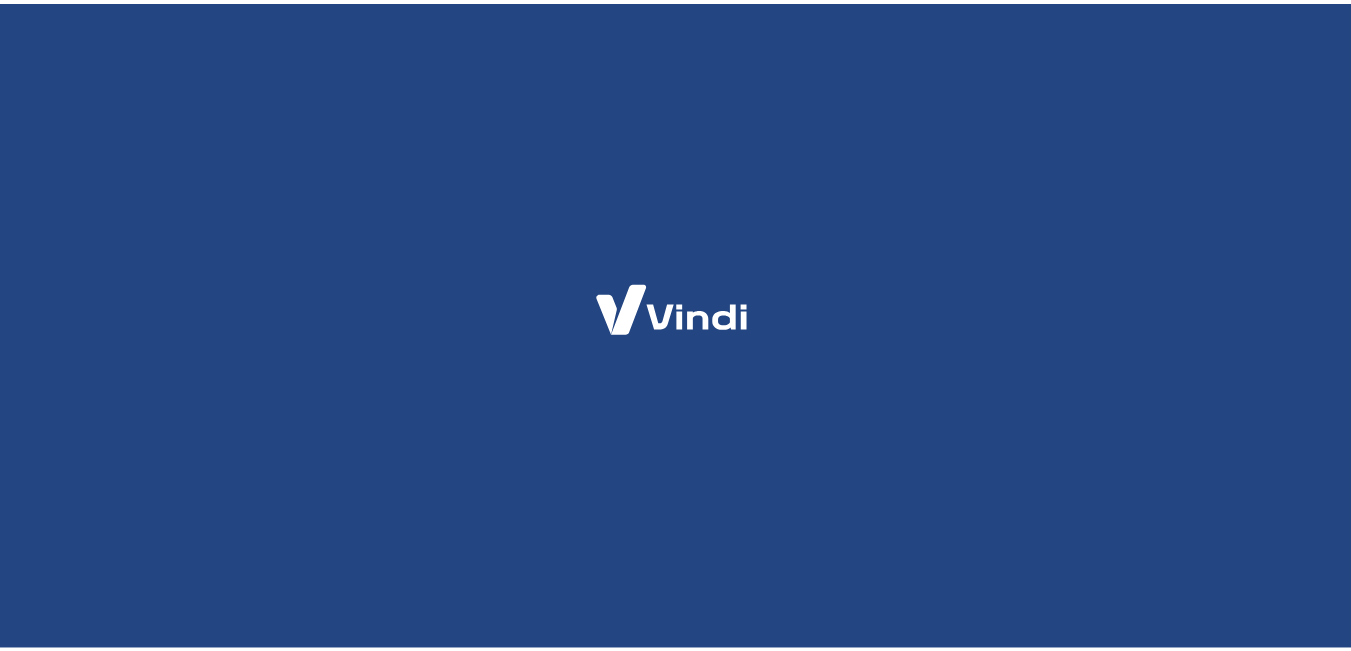 scroll, scrollTop: 0, scrollLeft: 0, axis: both 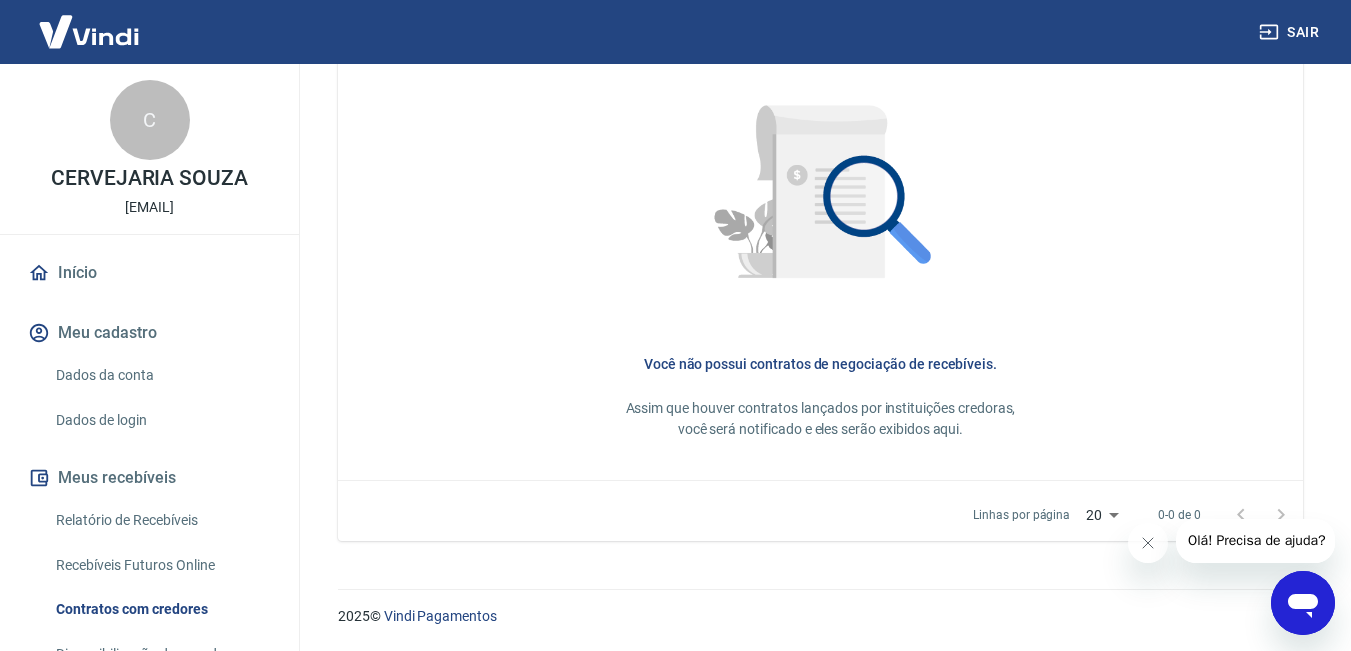 click on "CERVEJARIA SOUZA" at bounding box center [149, 178] 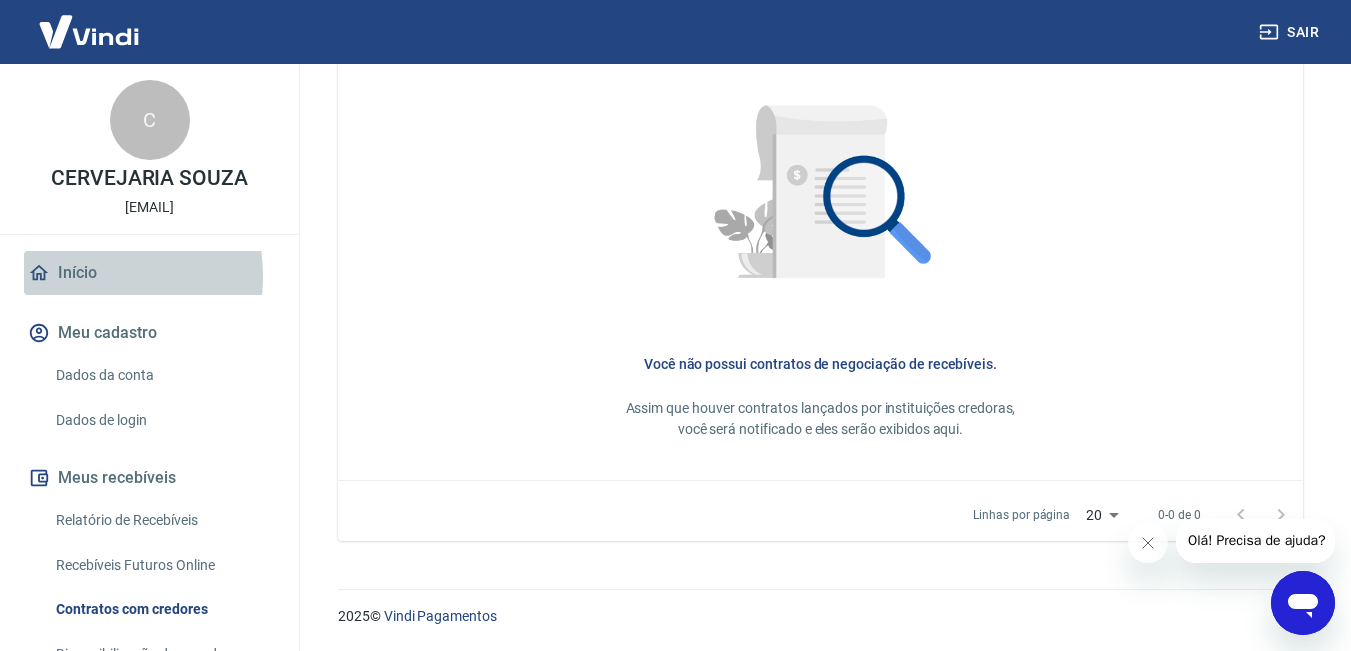 click on "Início" at bounding box center [149, 273] 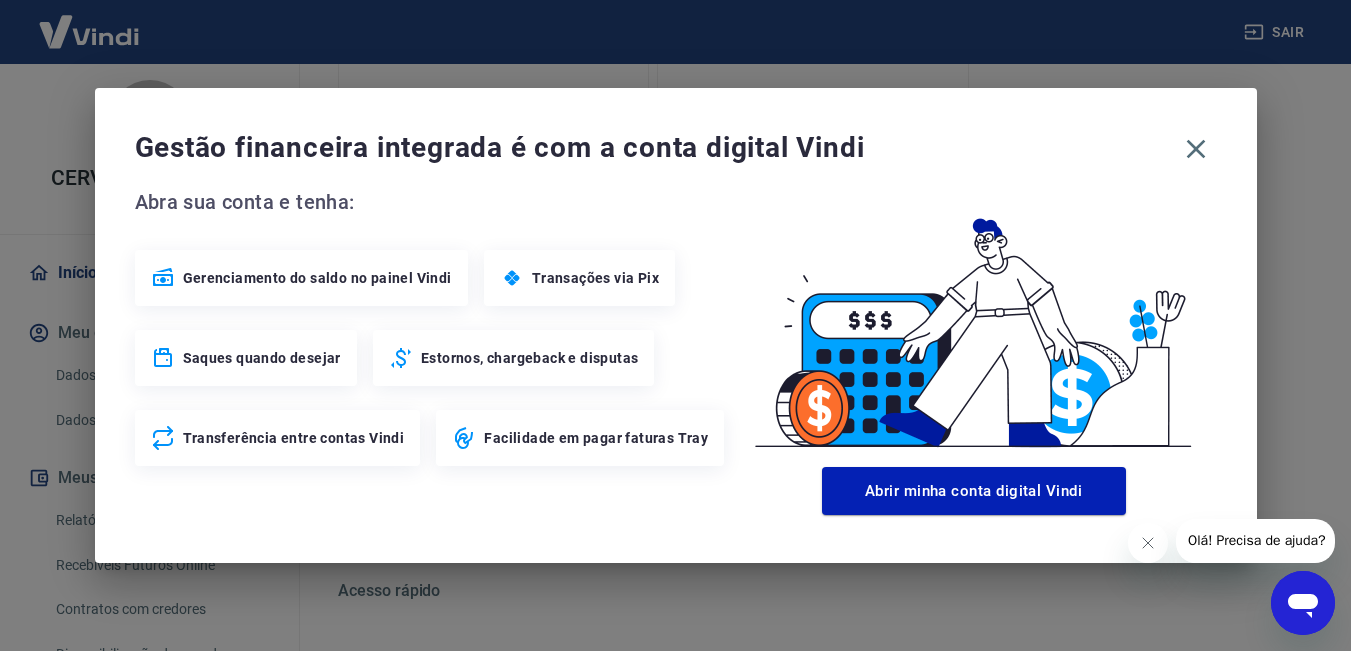scroll, scrollTop: 1061, scrollLeft: 0, axis: vertical 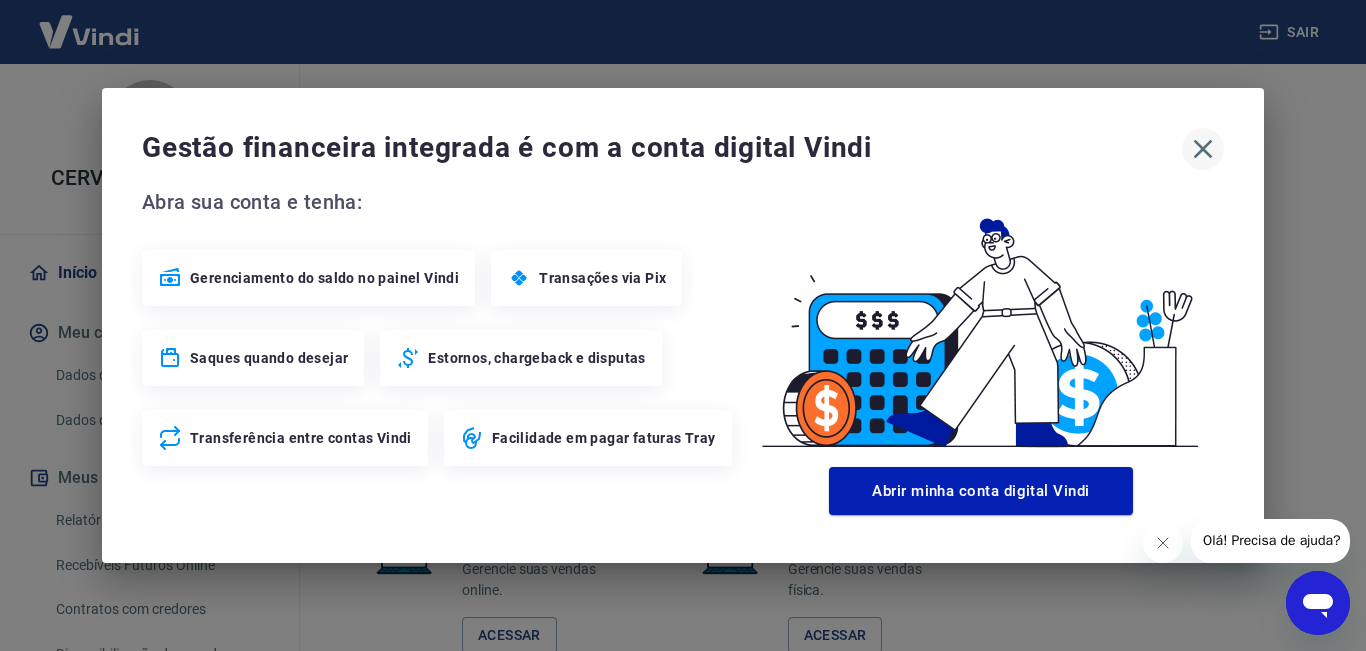 click 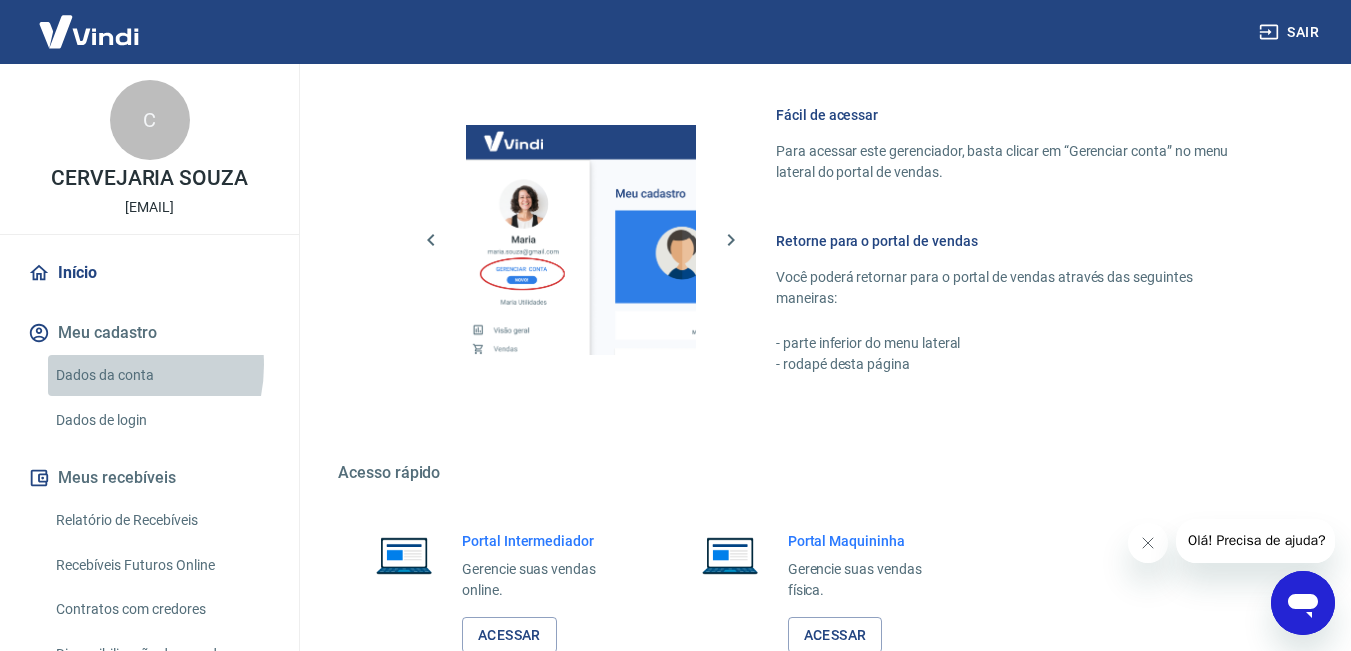 click on "Dados da conta" at bounding box center (161, 375) 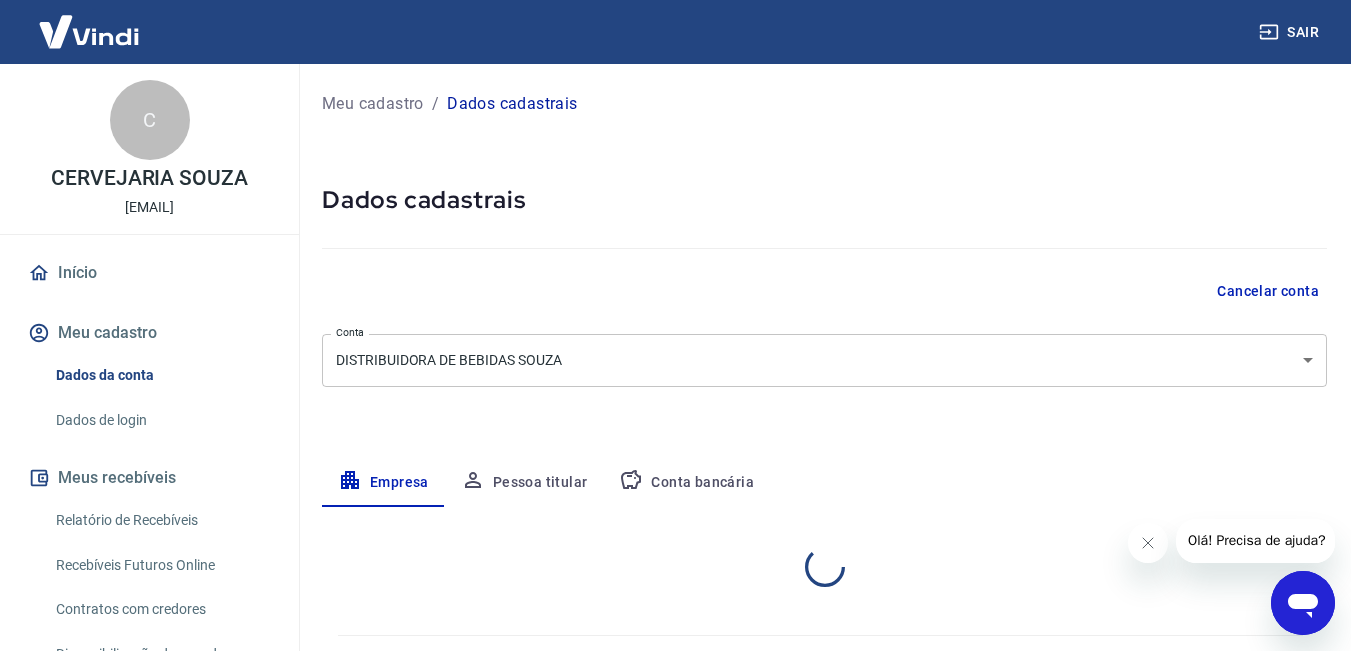 select on "MG" 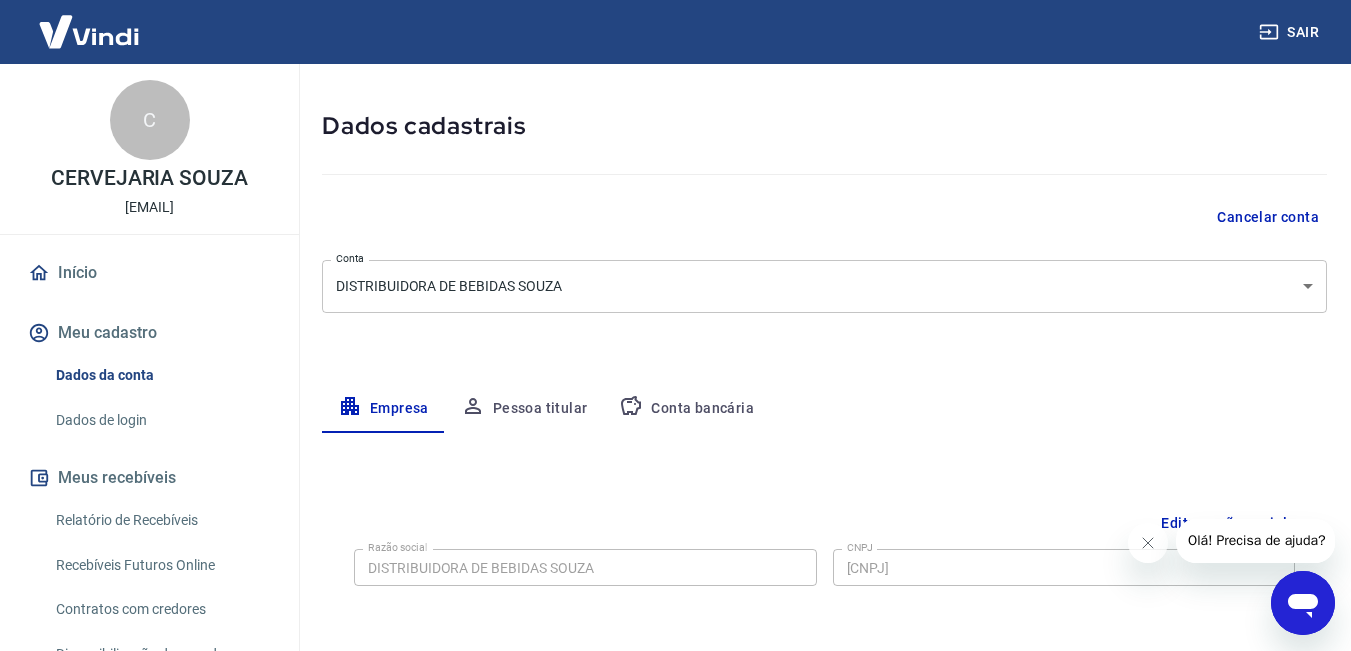 scroll, scrollTop: 300, scrollLeft: 0, axis: vertical 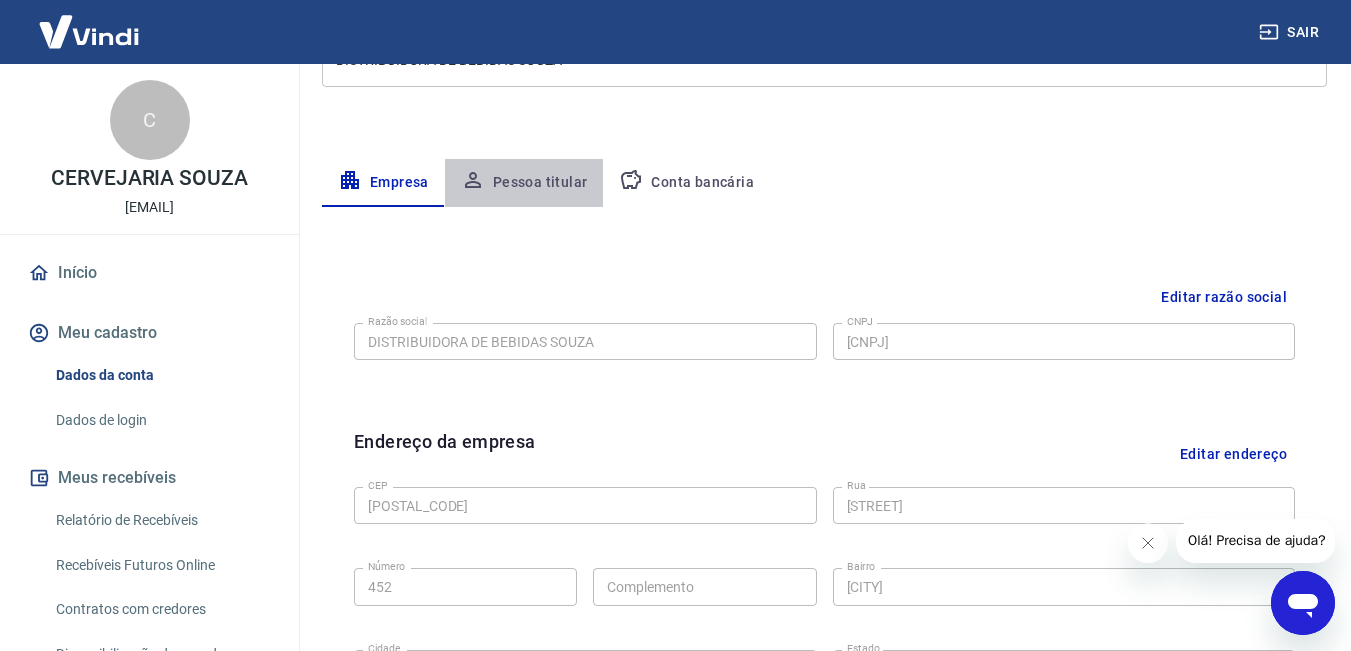 click on "Pessoa titular" at bounding box center (524, 183) 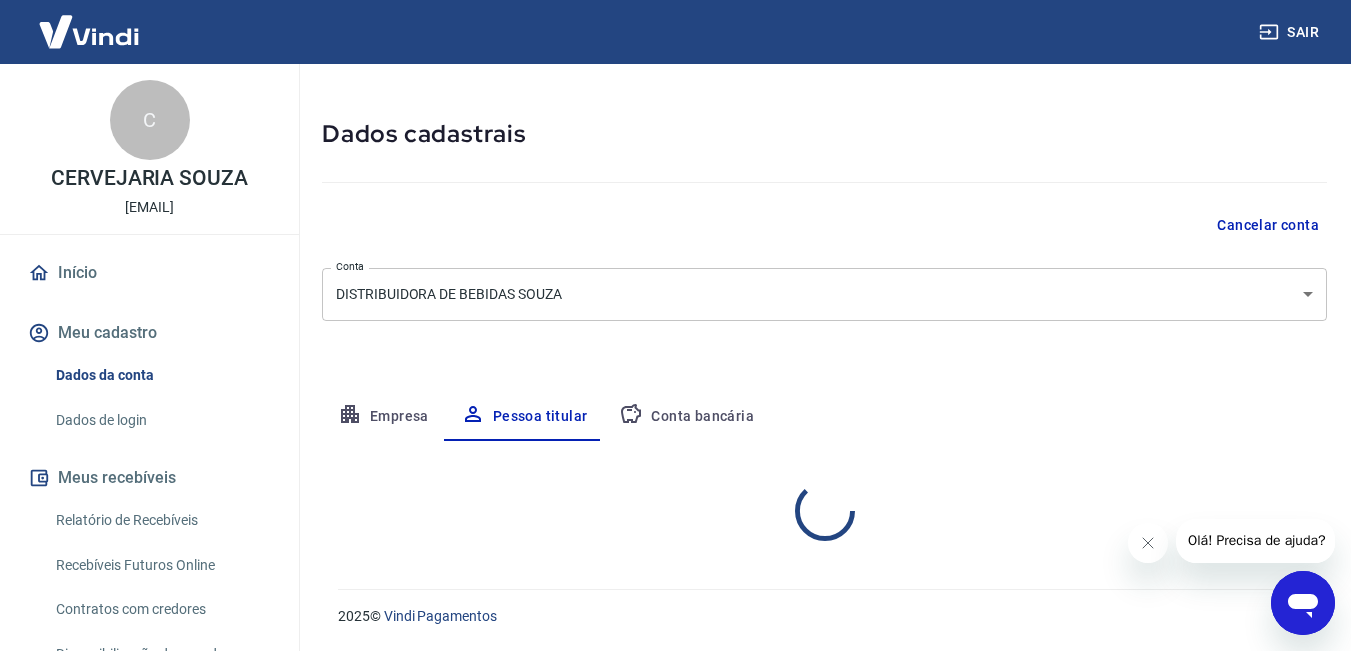 scroll, scrollTop: 149, scrollLeft: 0, axis: vertical 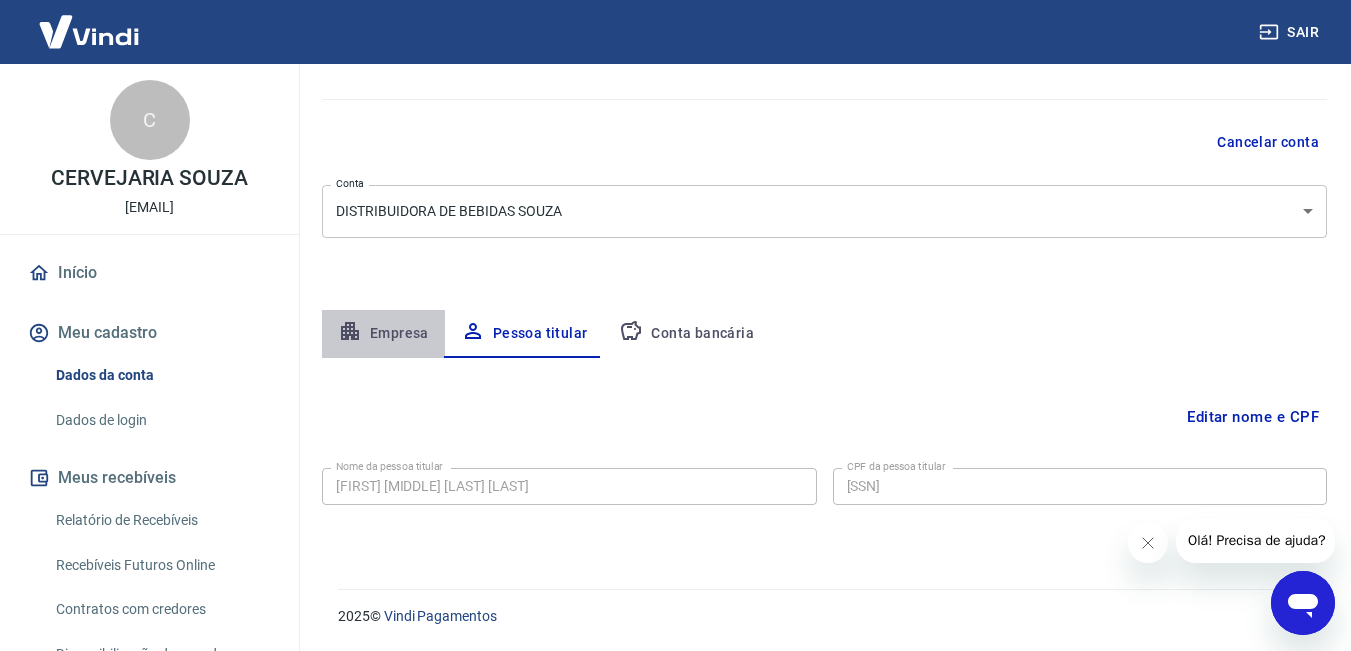 click on "Empresa" at bounding box center (383, 334) 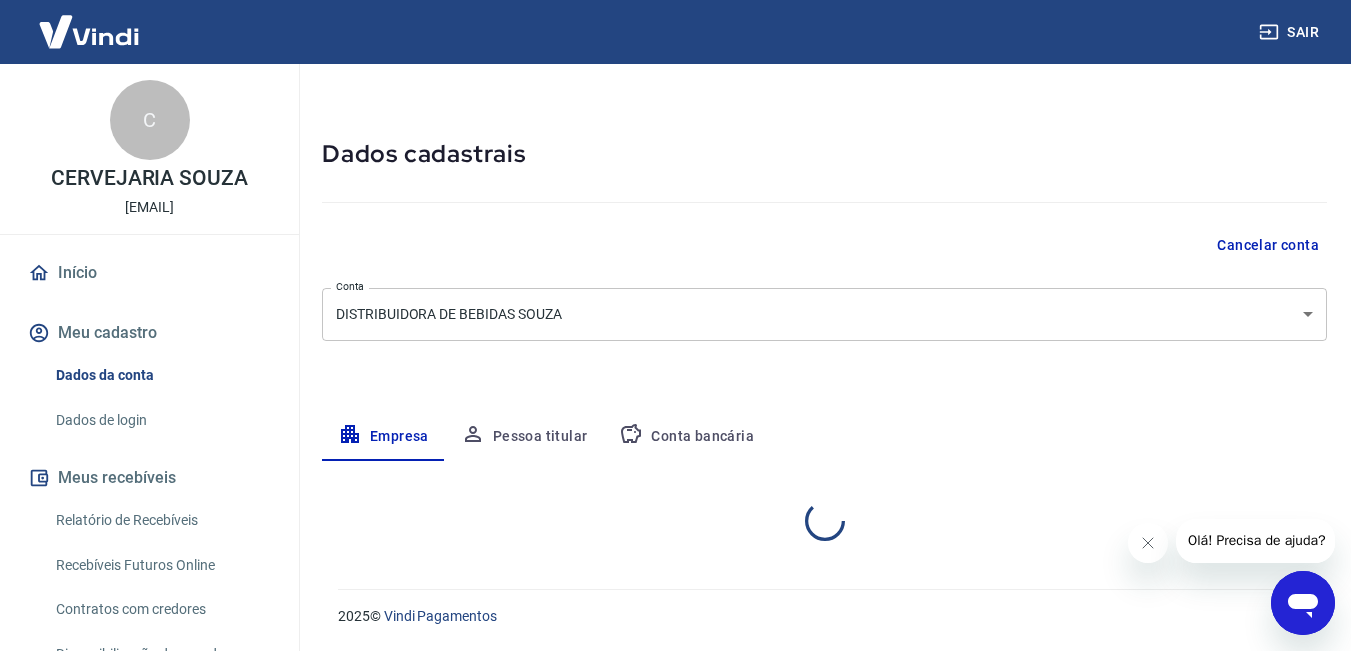 select on "MG" 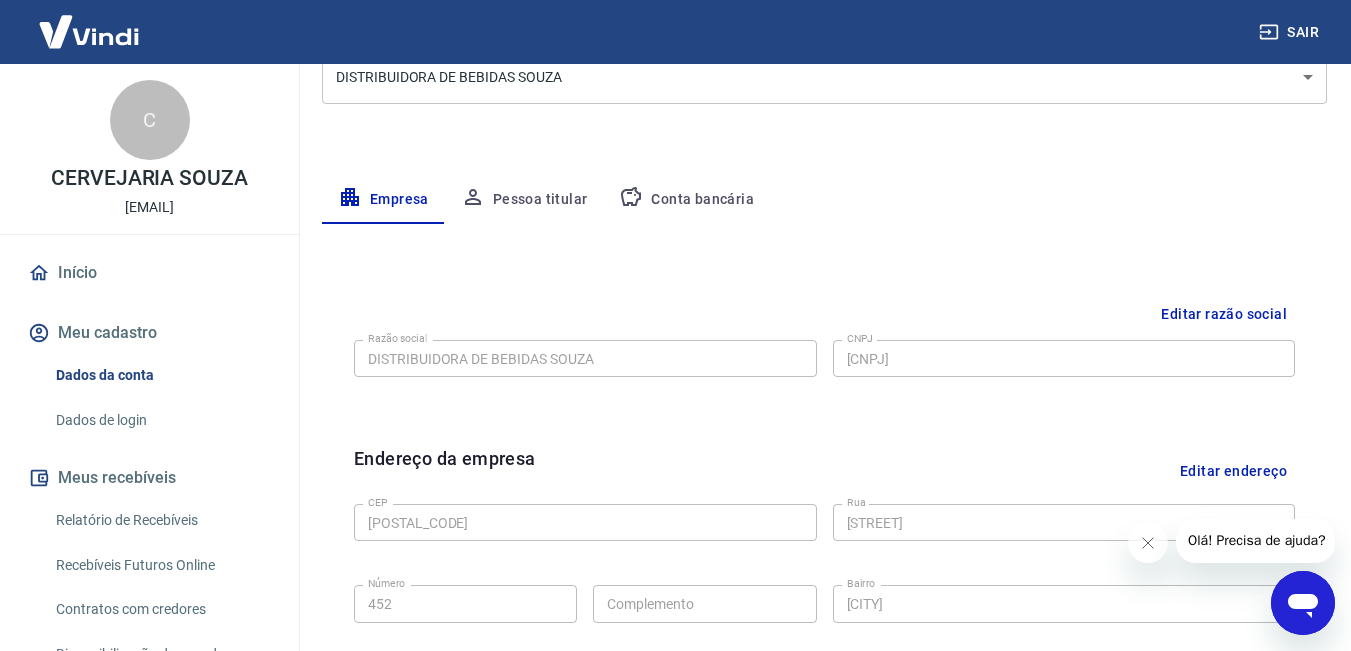 scroll, scrollTop: 91, scrollLeft: 0, axis: vertical 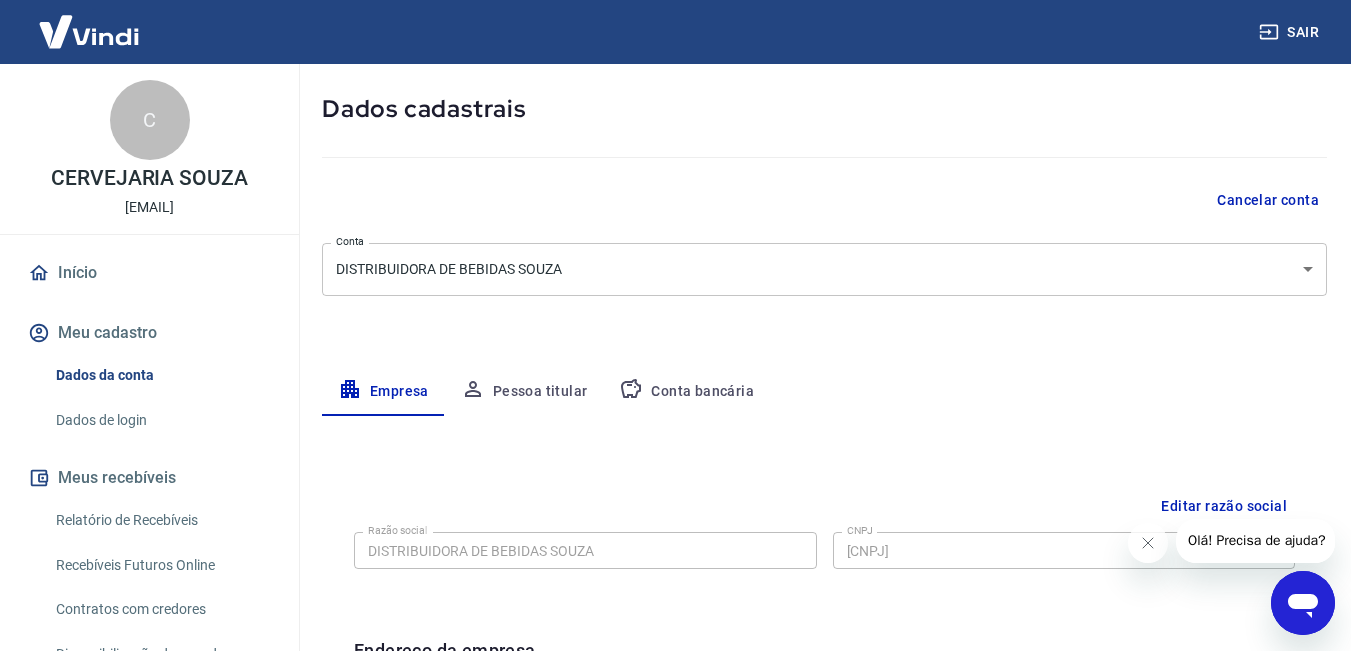 click on "Conta bancária" at bounding box center [686, 392] 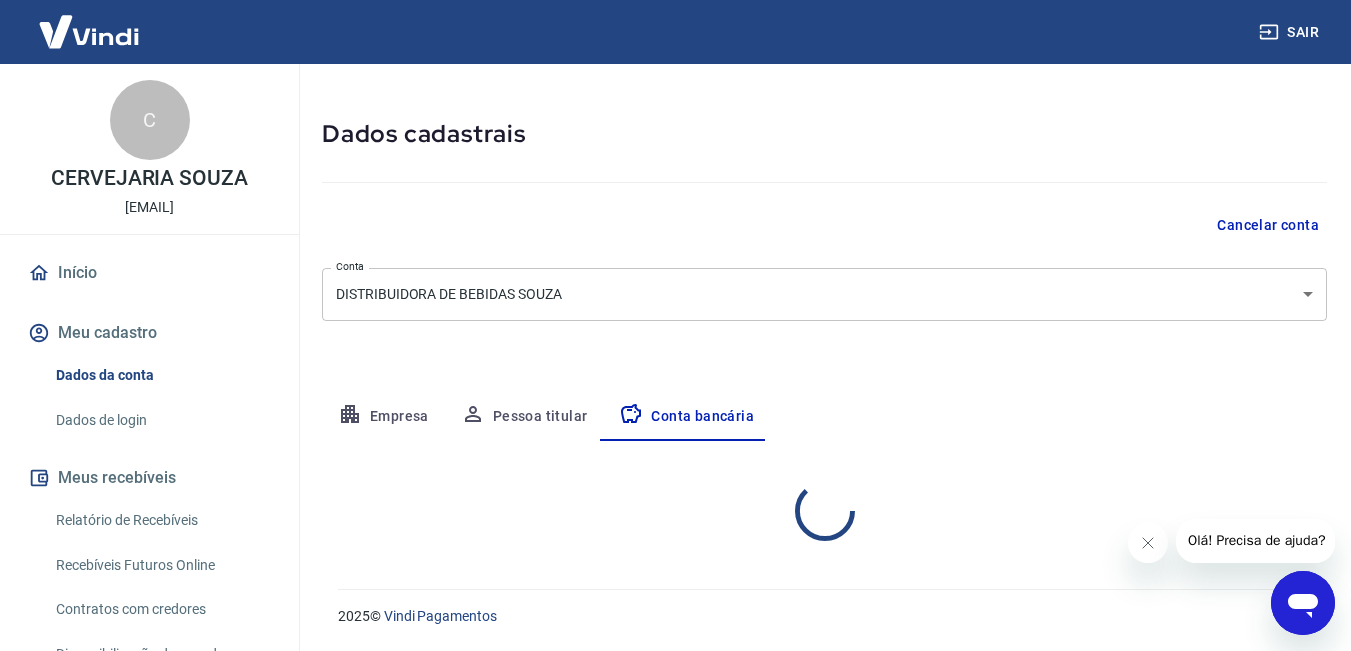 select on "1" 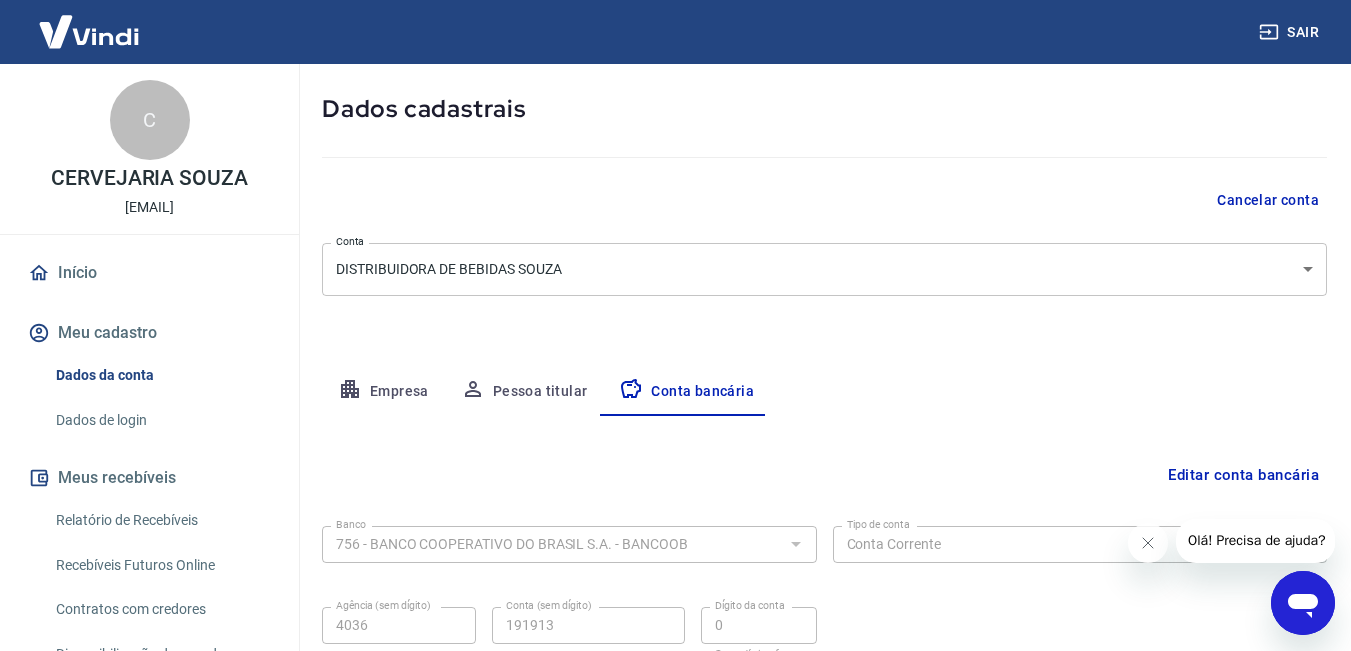scroll, scrollTop: 260, scrollLeft: 0, axis: vertical 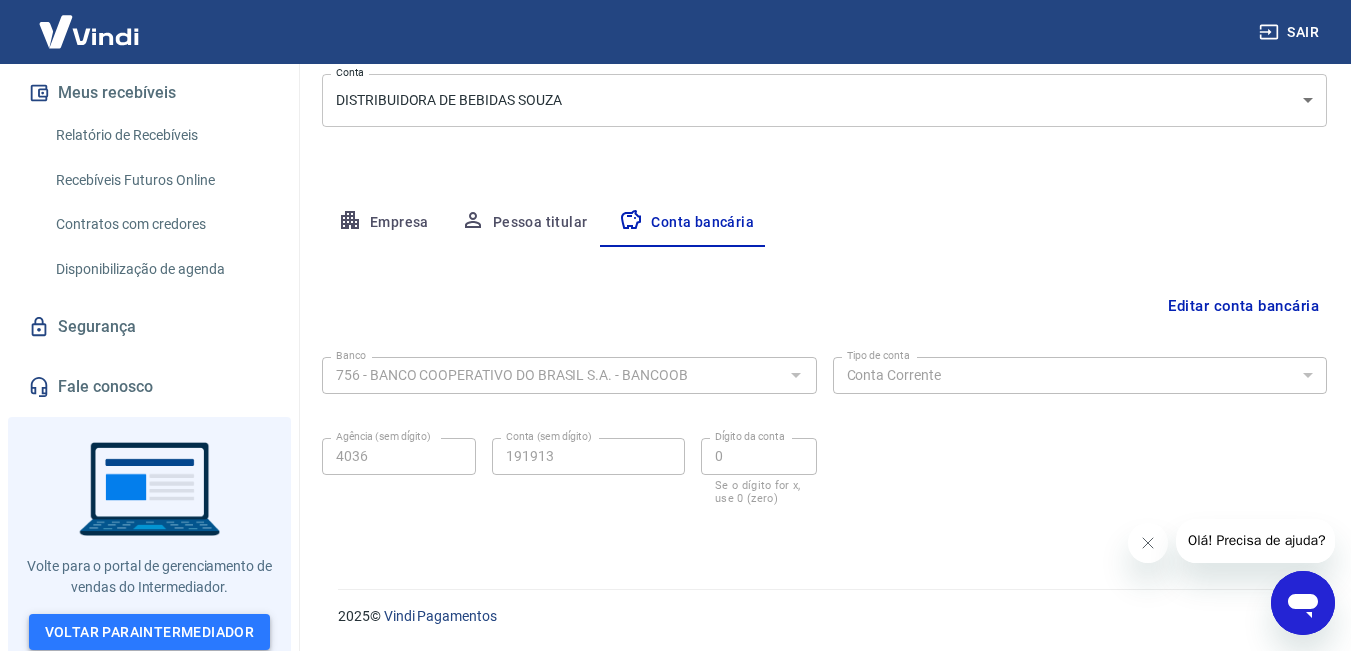 click on "Voltar para  Intermediador" at bounding box center [150, 632] 